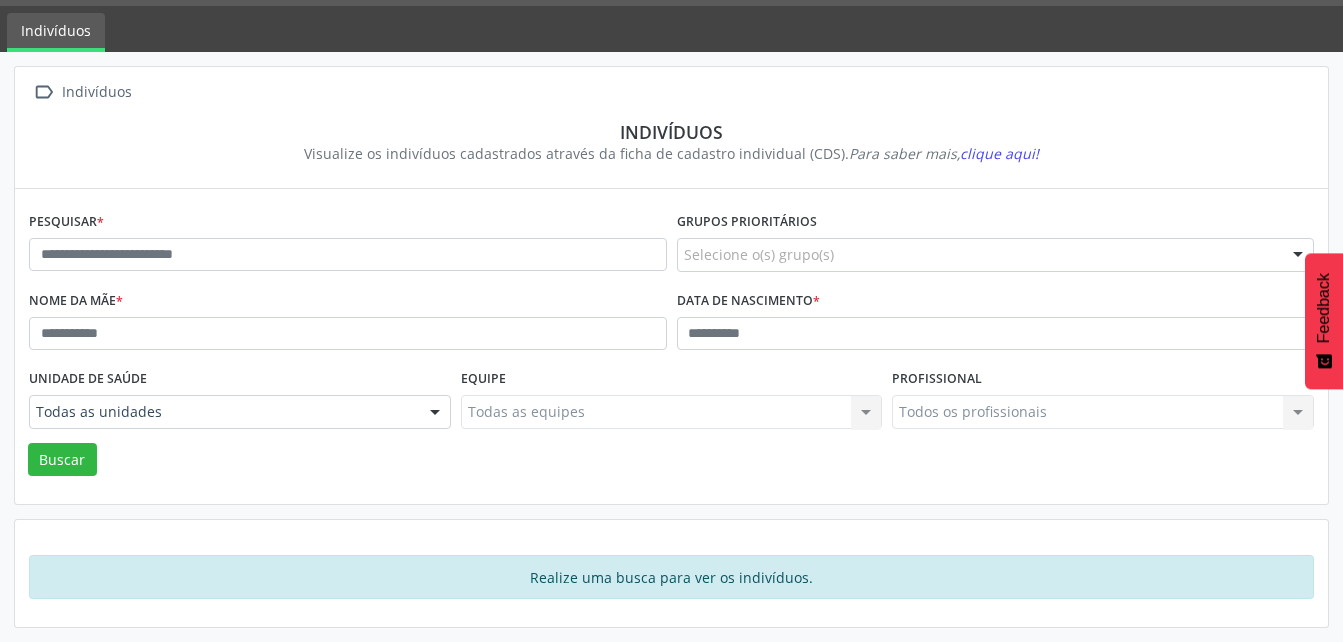 scroll, scrollTop: 58, scrollLeft: 0, axis: vertical 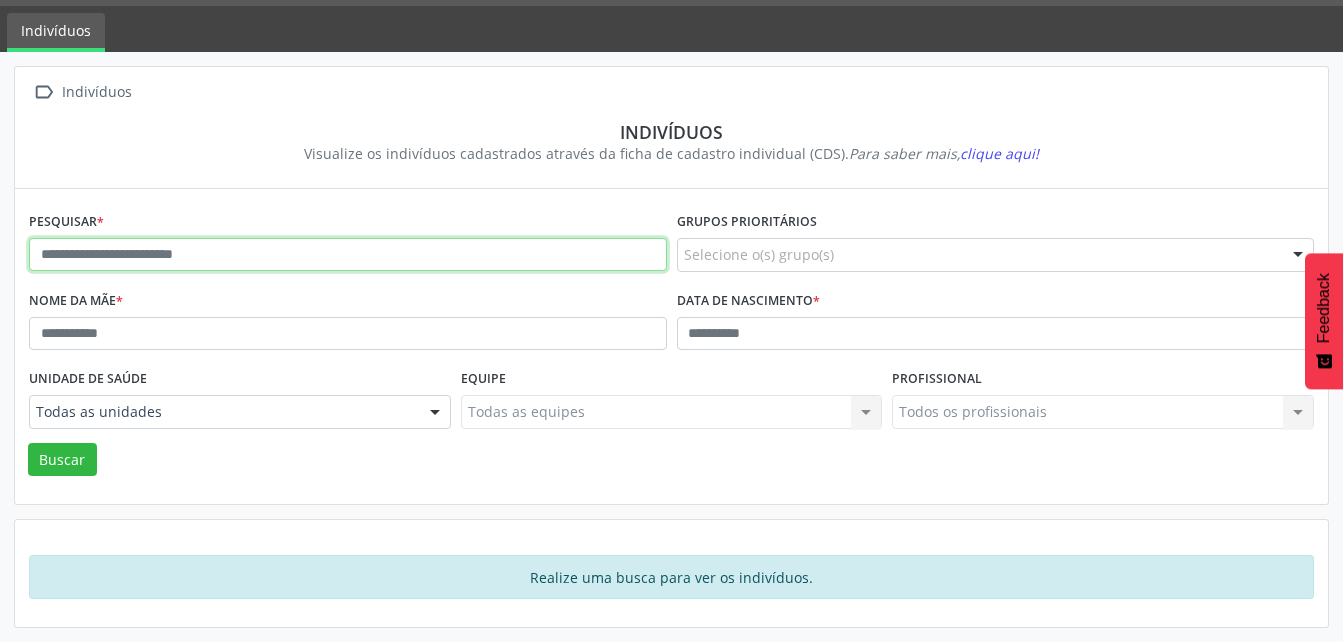 click at bounding box center [348, 255] 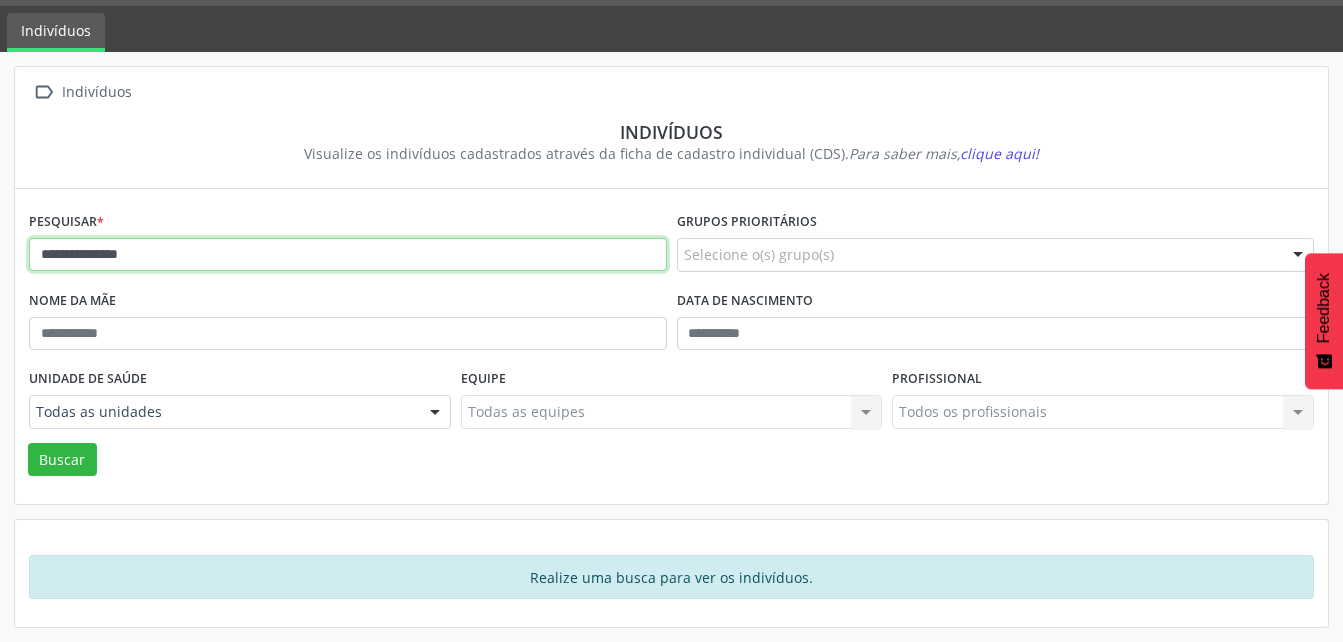 click on "Buscar" at bounding box center (62, 460) 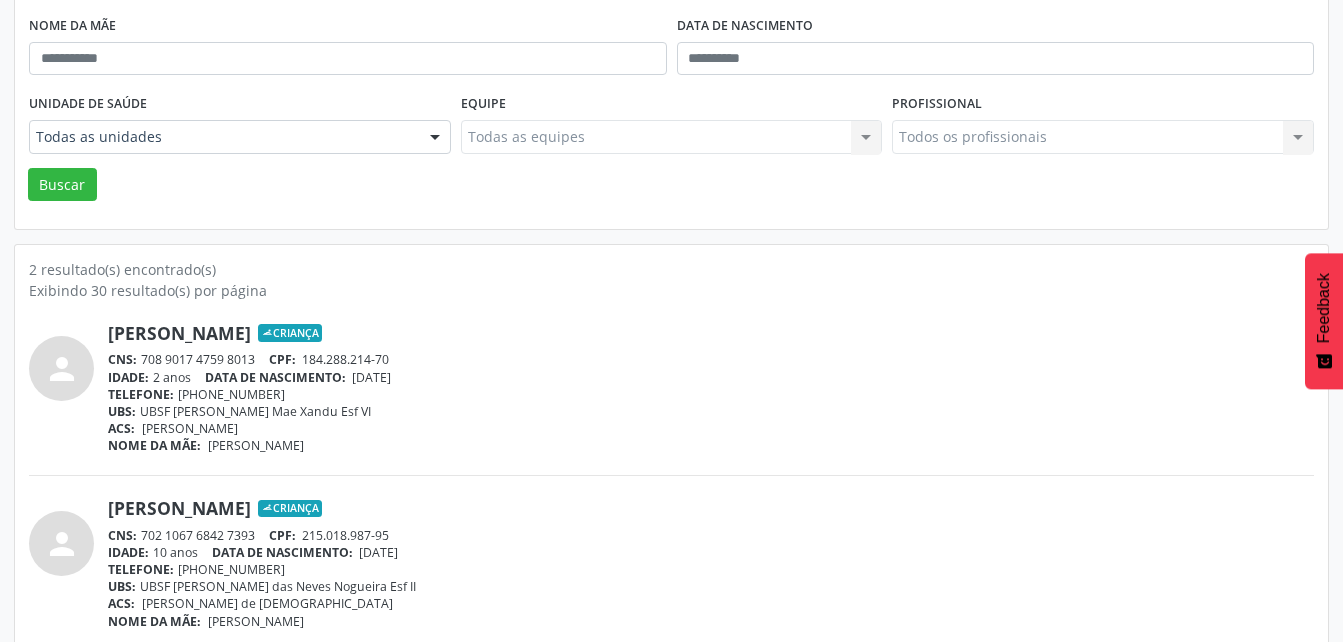 scroll, scrollTop: 350, scrollLeft: 0, axis: vertical 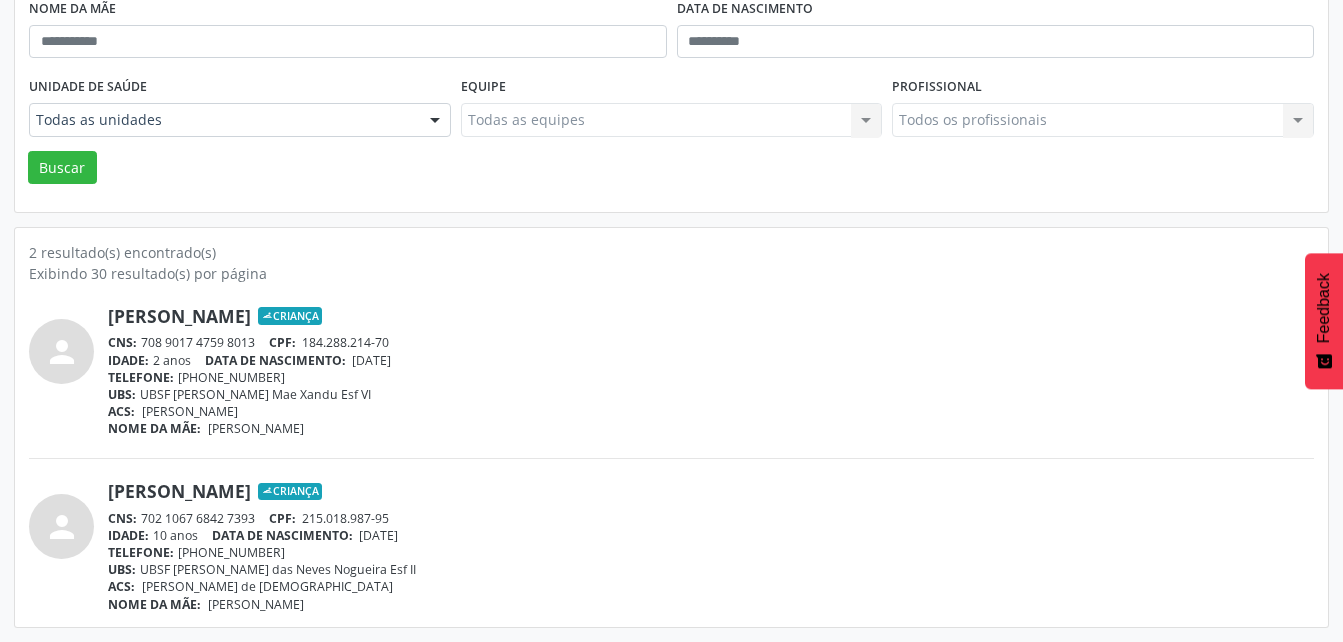 drag, startPoint x: 145, startPoint y: 521, endPoint x: 258, endPoint y: 519, distance: 113.0177 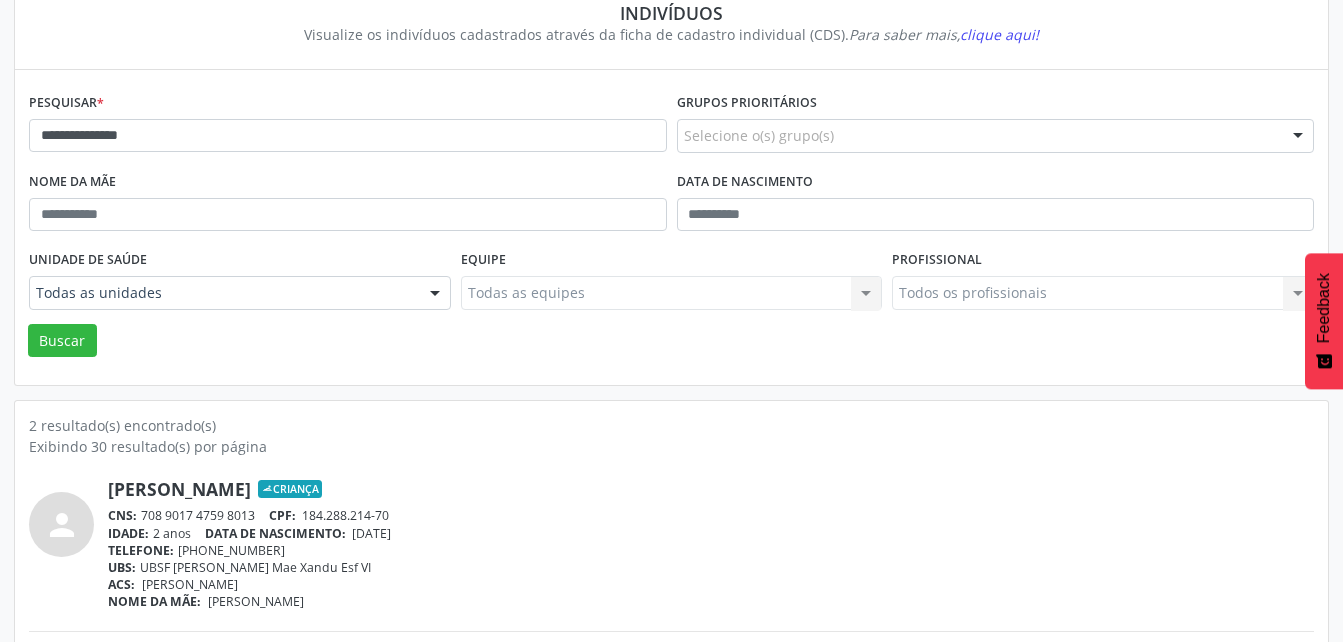 scroll, scrollTop: 150, scrollLeft: 0, axis: vertical 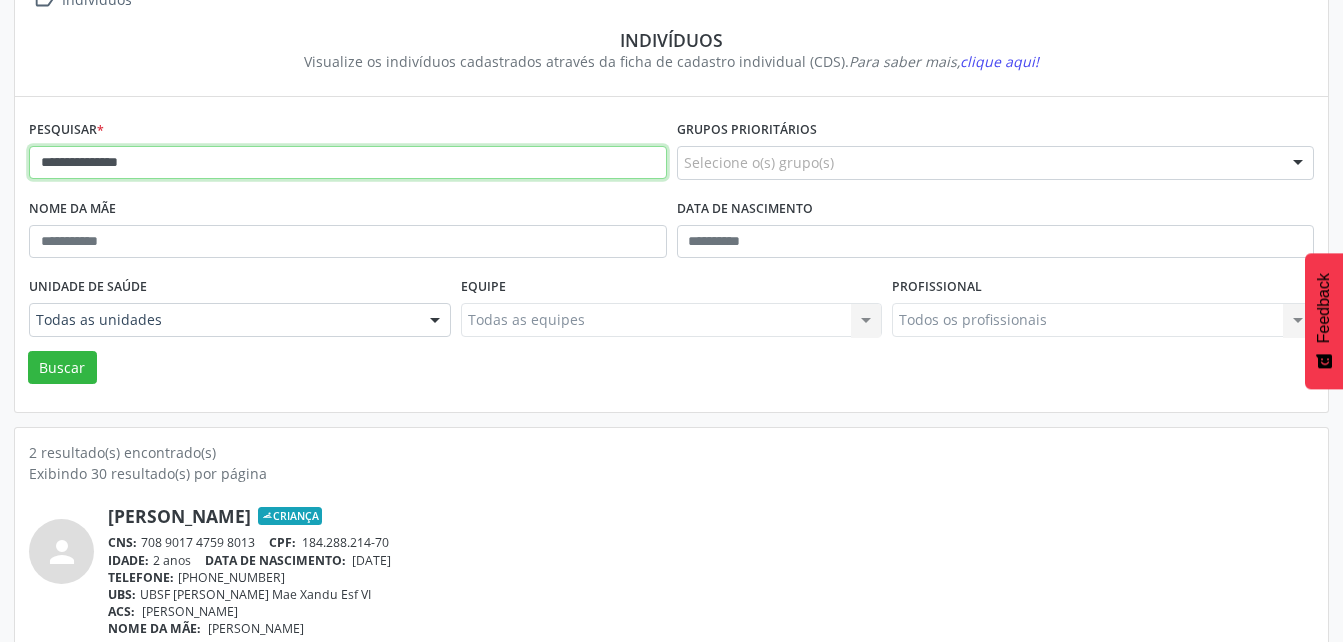 drag, startPoint x: 186, startPoint y: 164, endPoint x: 18, endPoint y: 177, distance: 168.50223 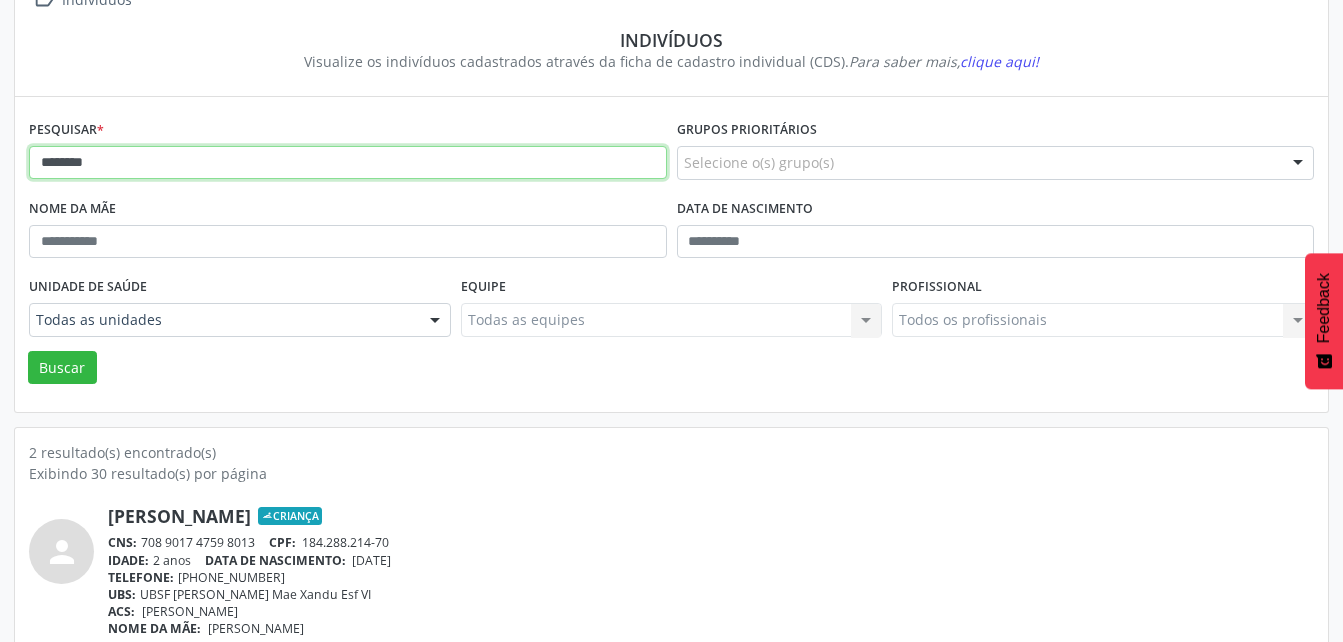 click on "Buscar" at bounding box center [62, 368] 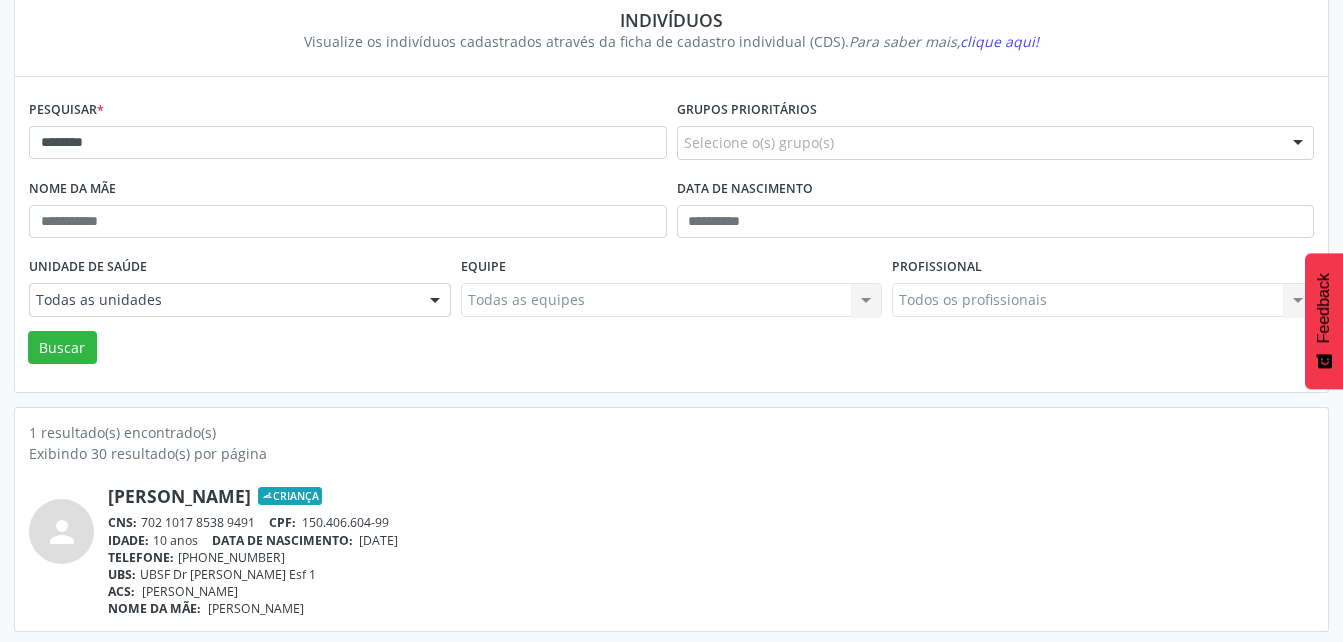 scroll, scrollTop: 174, scrollLeft: 0, axis: vertical 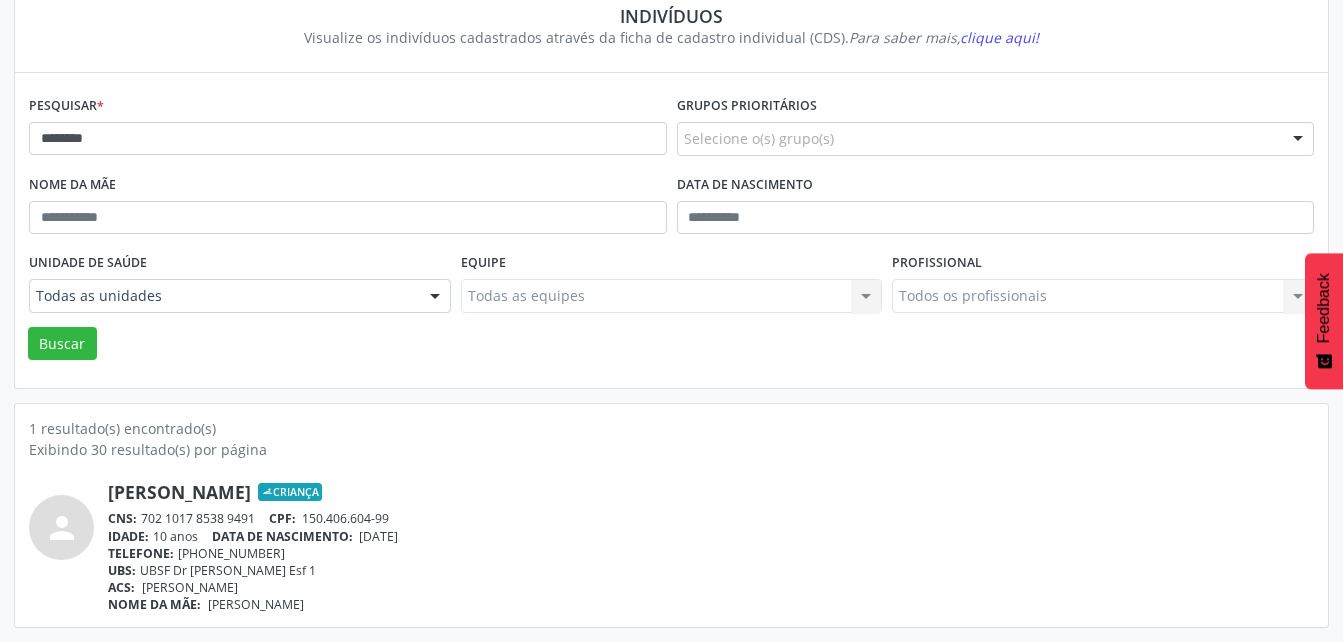 drag, startPoint x: 143, startPoint y: 519, endPoint x: 255, endPoint y: 520, distance: 112.00446 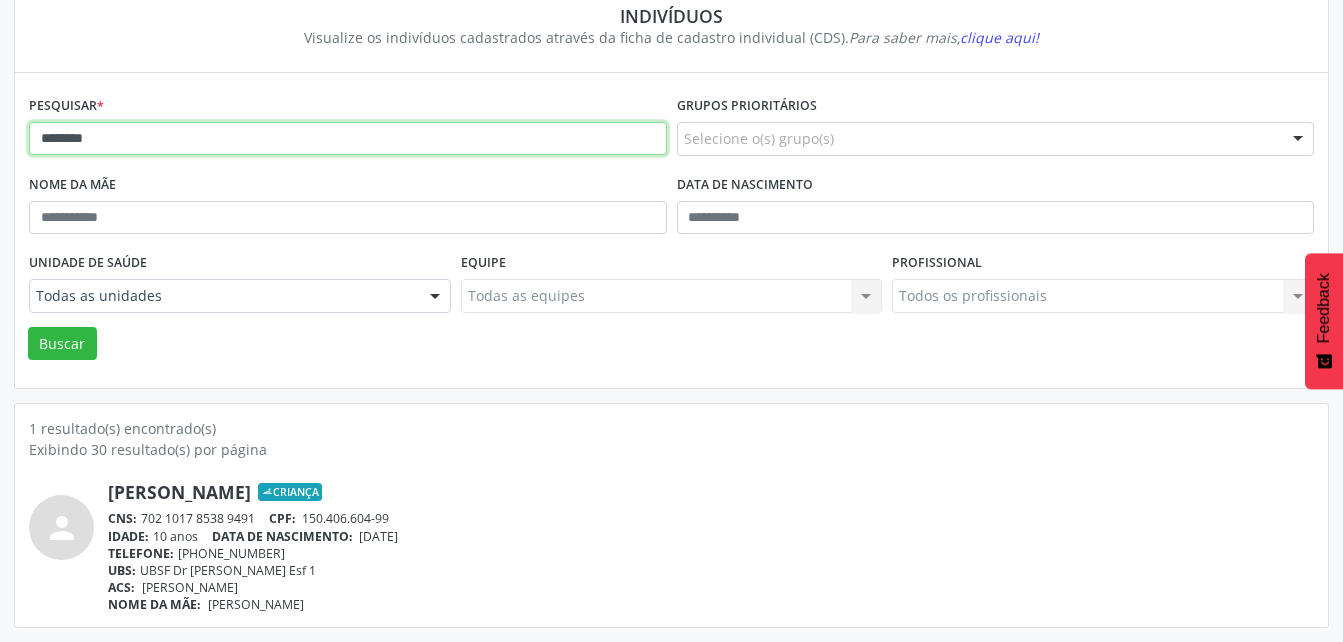 drag, startPoint x: 167, startPoint y: 144, endPoint x: 26, endPoint y: 189, distance: 148.00676 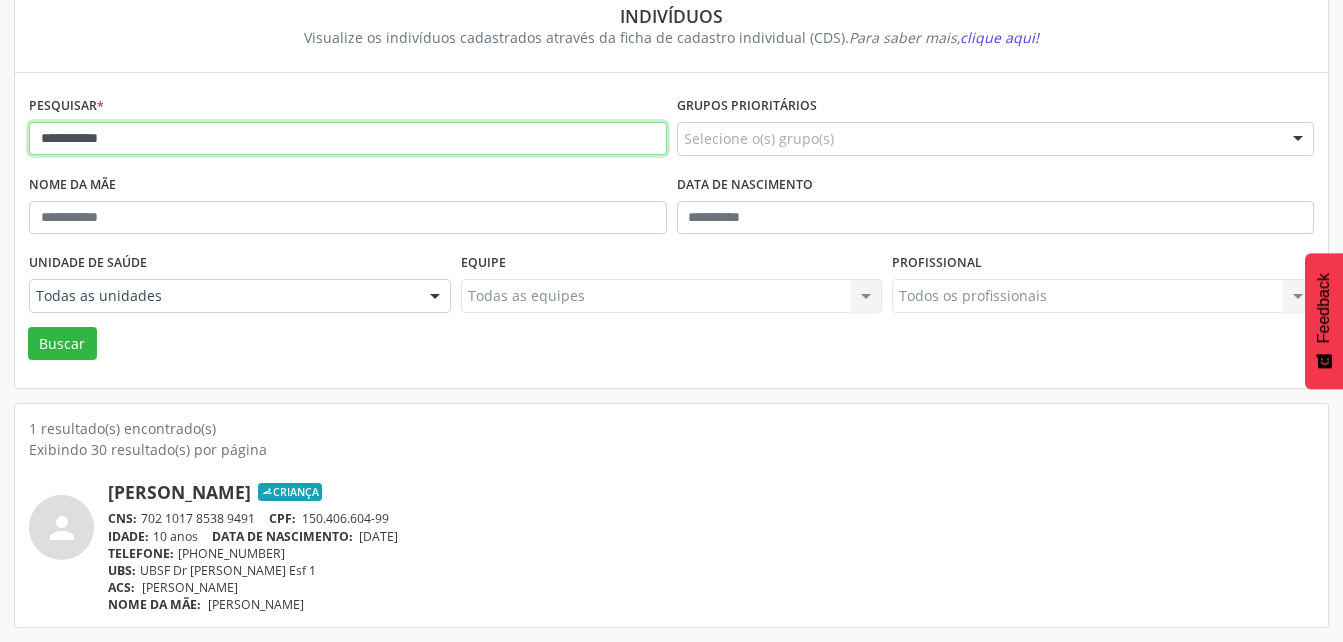 click on "Buscar" at bounding box center [62, 344] 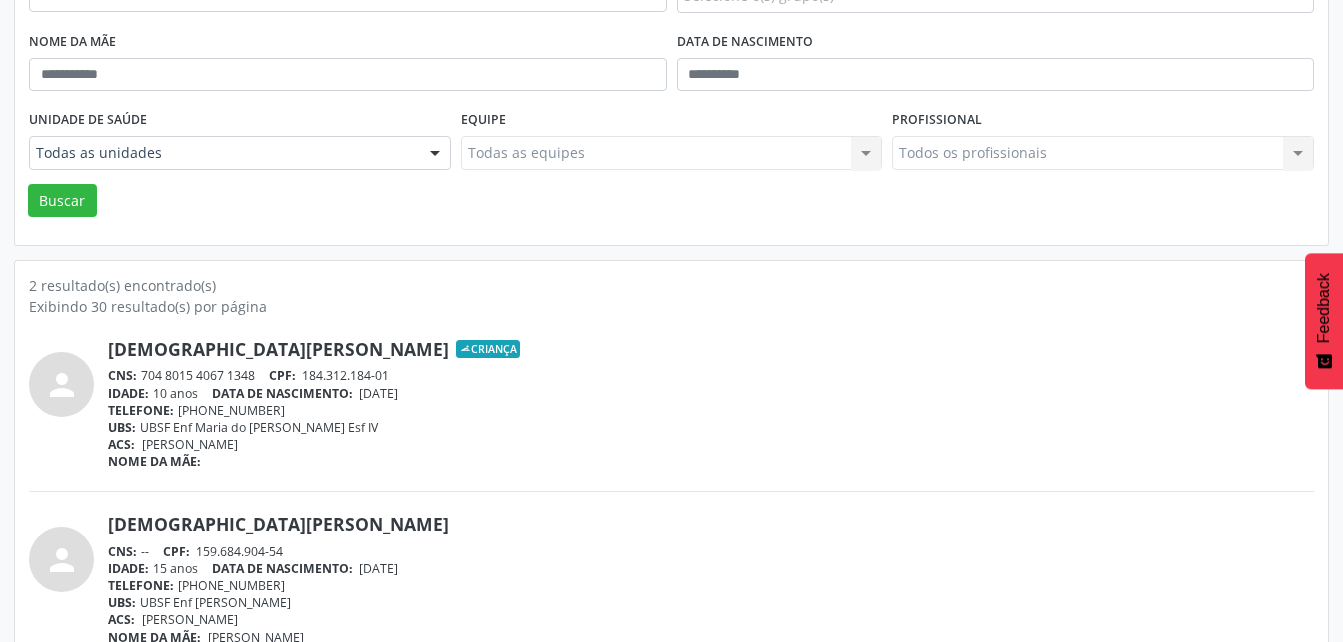 scroll, scrollTop: 350, scrollLeft: 0, axis: vertical 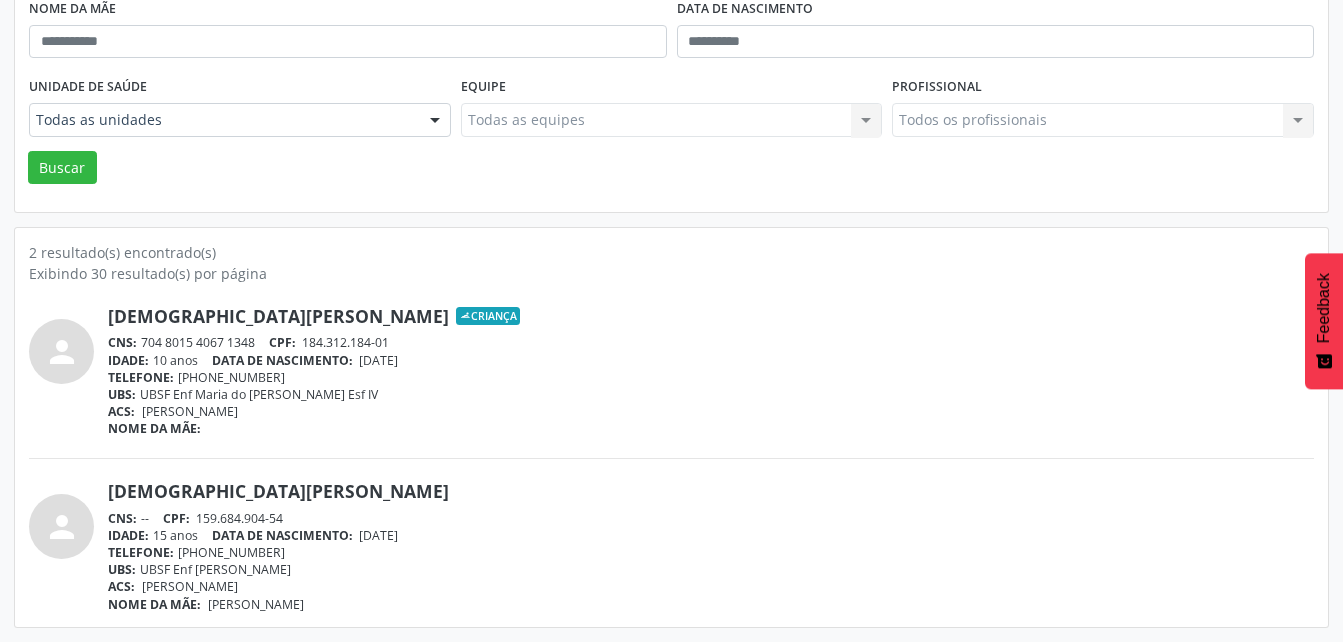 drag, startPoint x: 143, startPoint y: 345, endPoint x: 255, endPoint y: 348, distance: 112.04017 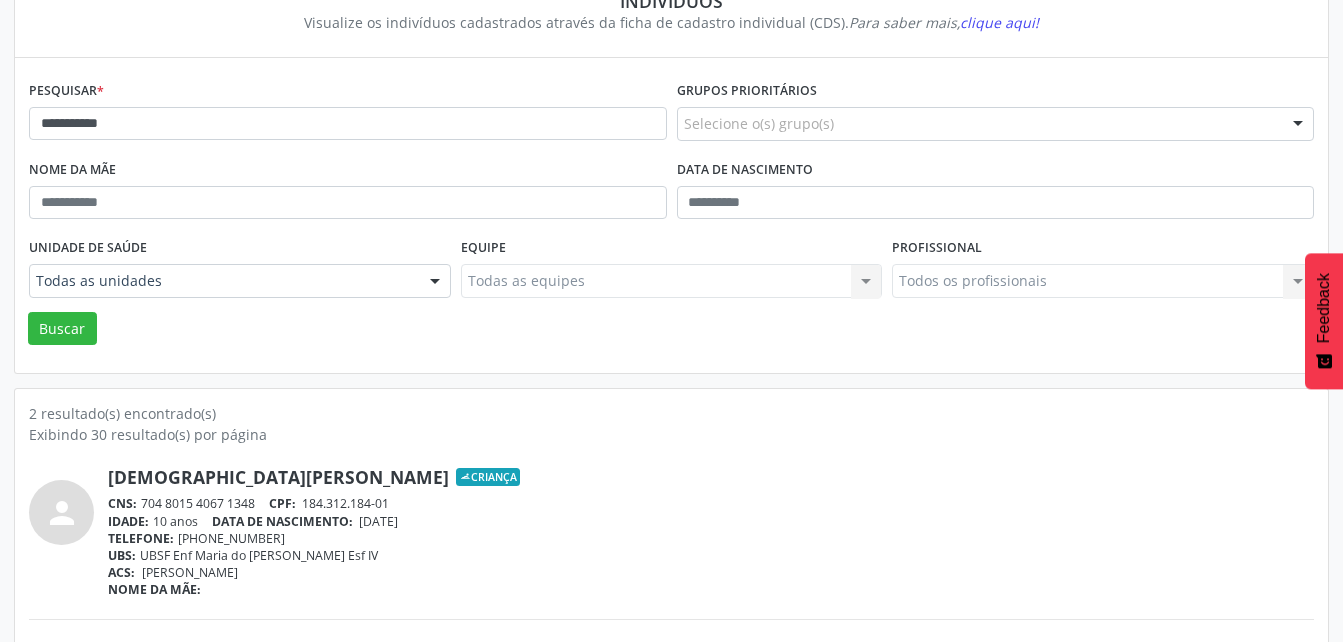 scroll, scrollTop: 150, scrollLeft: 0, axis: vertical 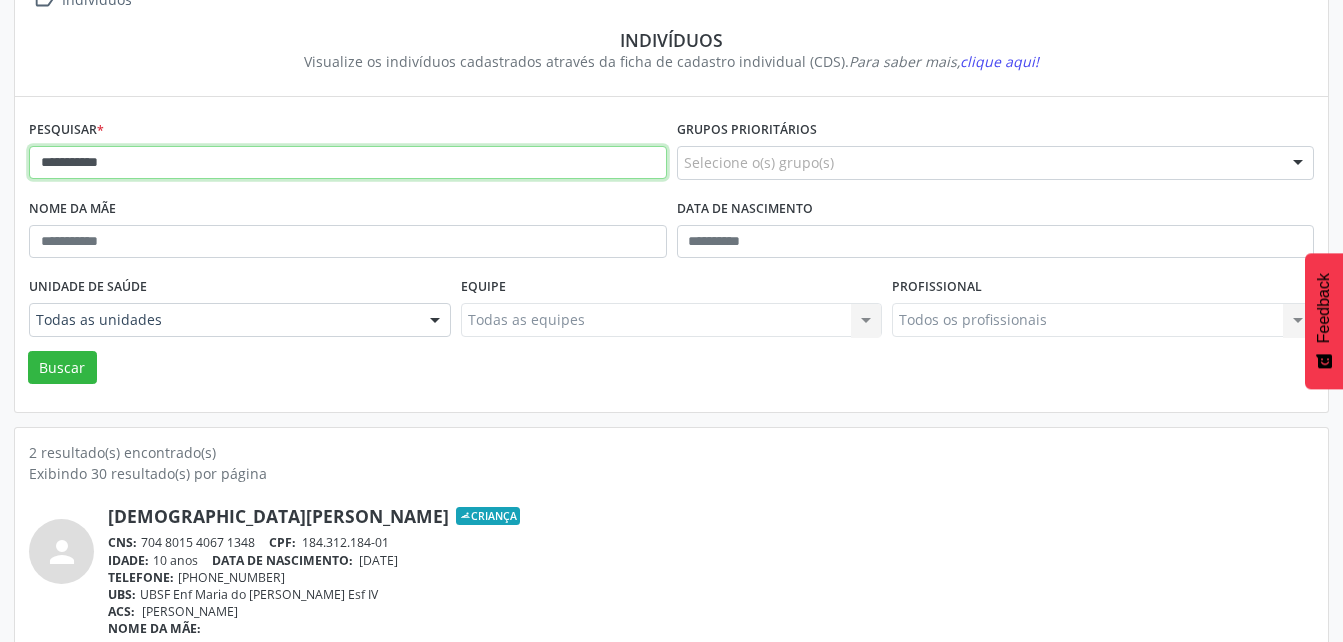 drag, startPoint x: 140, startPoint y: 163, endPoint x: 0, endPoint y: 171, distance: 140.22838 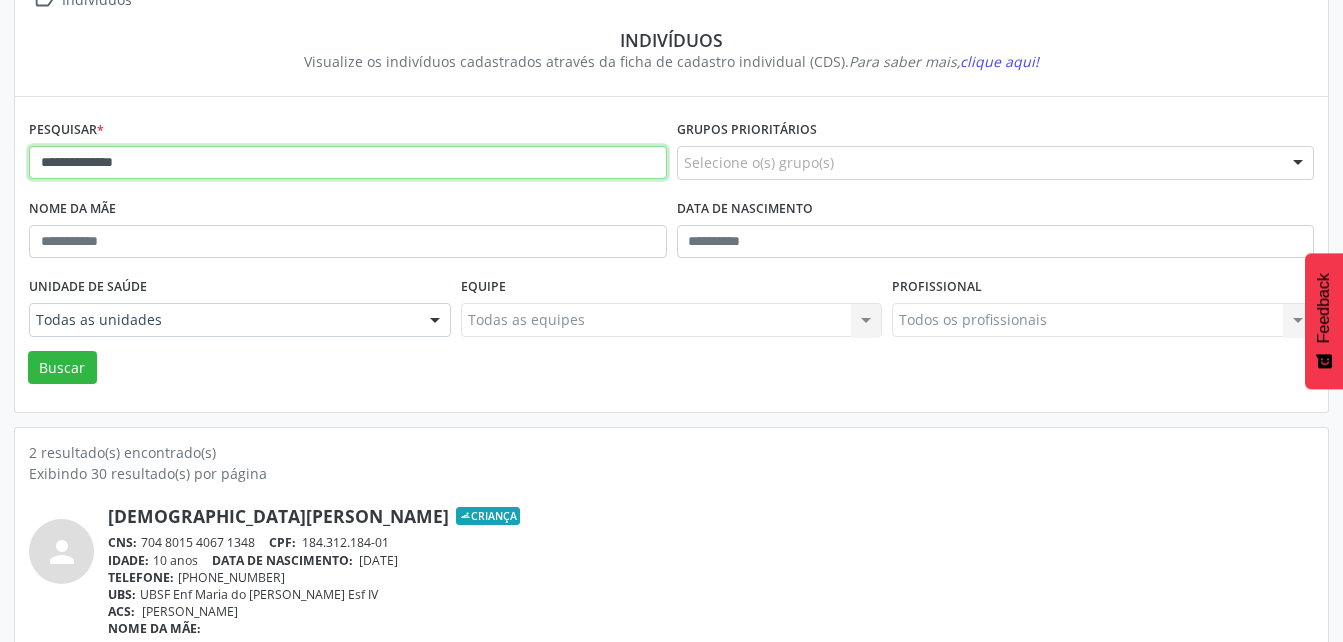 click on "Buscar" at bounding box center (62, 368) 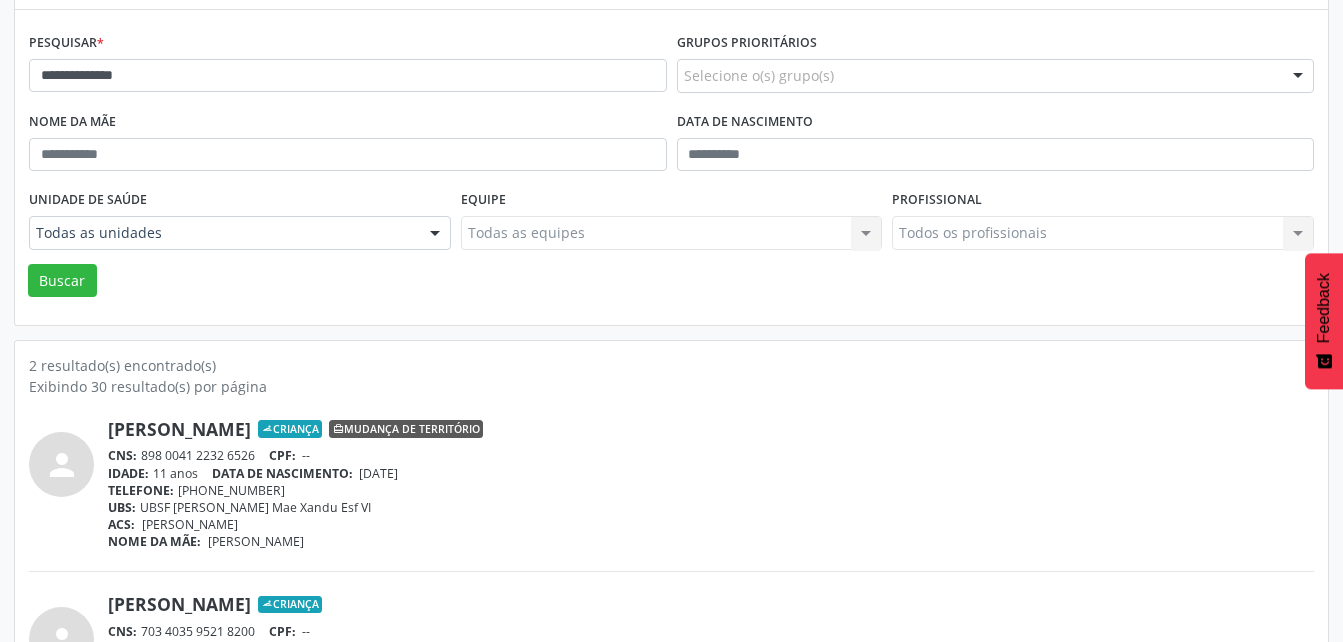 scroll, scrollTop: 350, scrollLeft: 0, axis: vertical 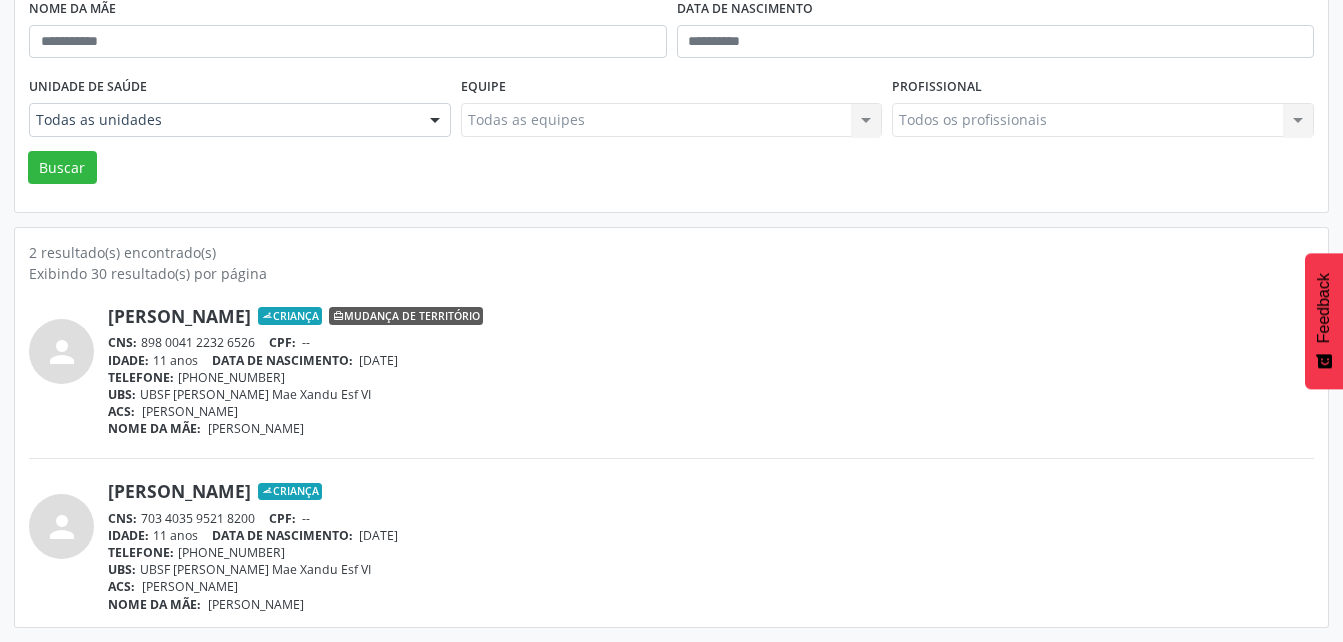 drag, startPoint x: 143, startPoint y: 522, endPoint x: 246, endPoint y: 520, distance: 103.01942 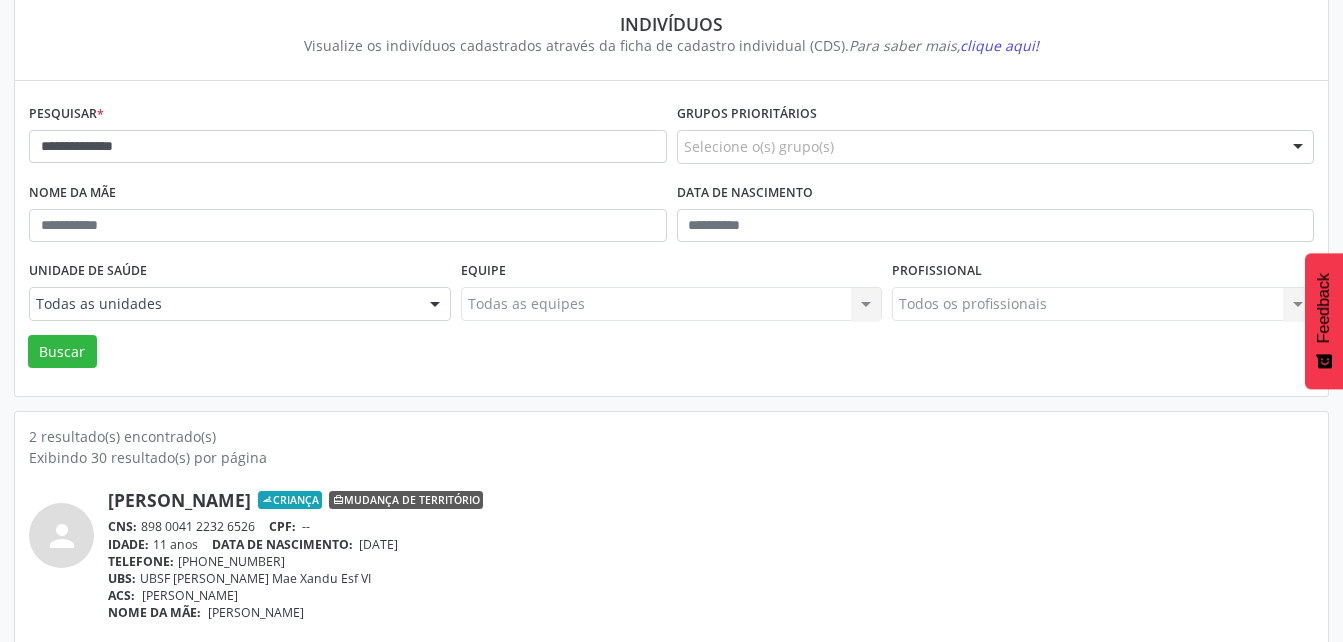 scroll, scrollTop: 150, scrollLeft: 0, axis: vertical 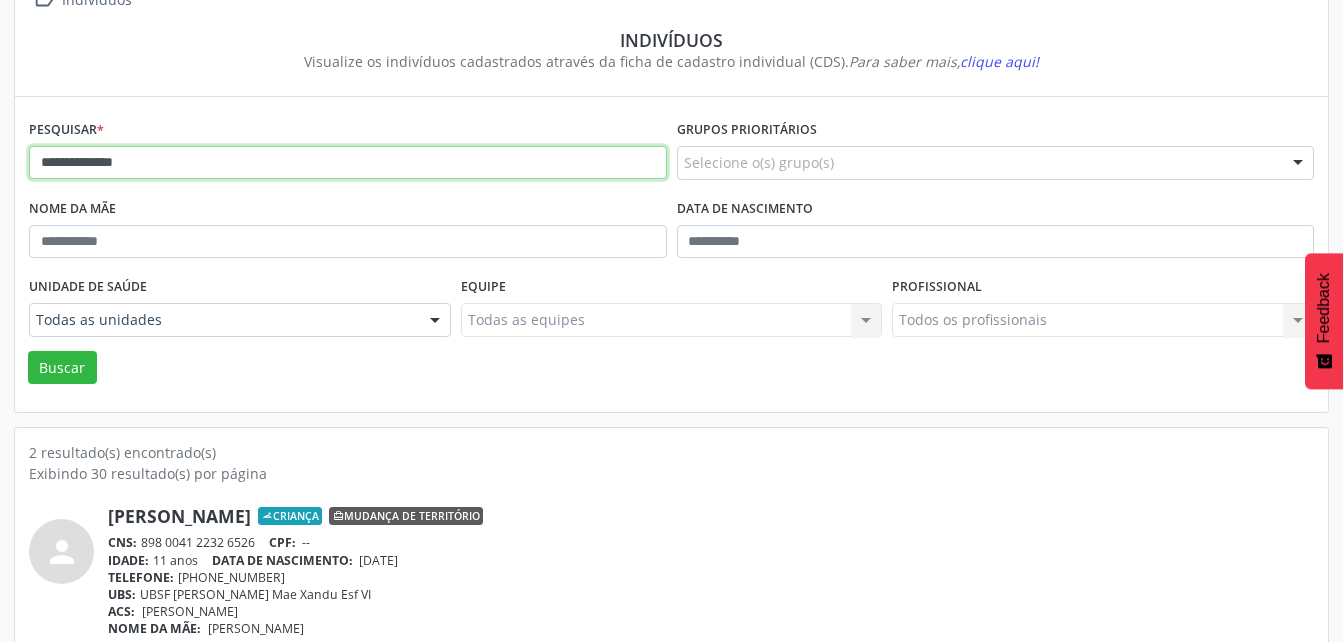 drag, startPoint x: 156, startPoint y: 161, endPoint x: -4, endPoint y: 157, distance: 160.04999 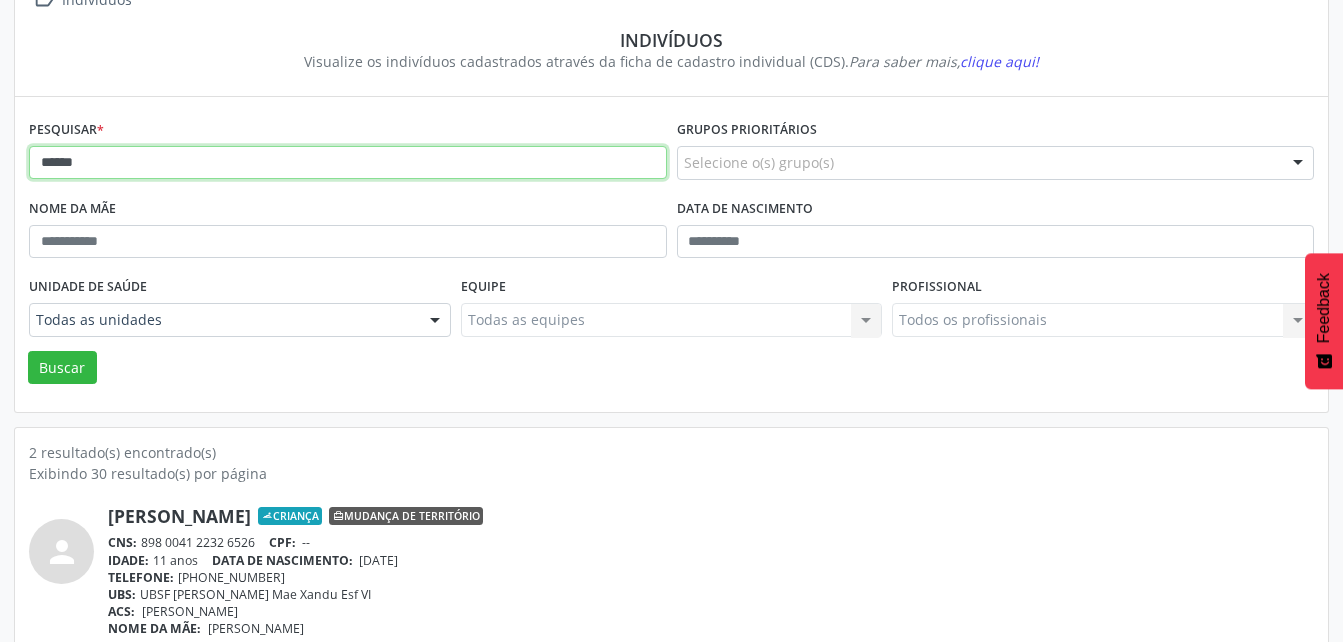 click on "Buscar" at bounding box center (62, 368) 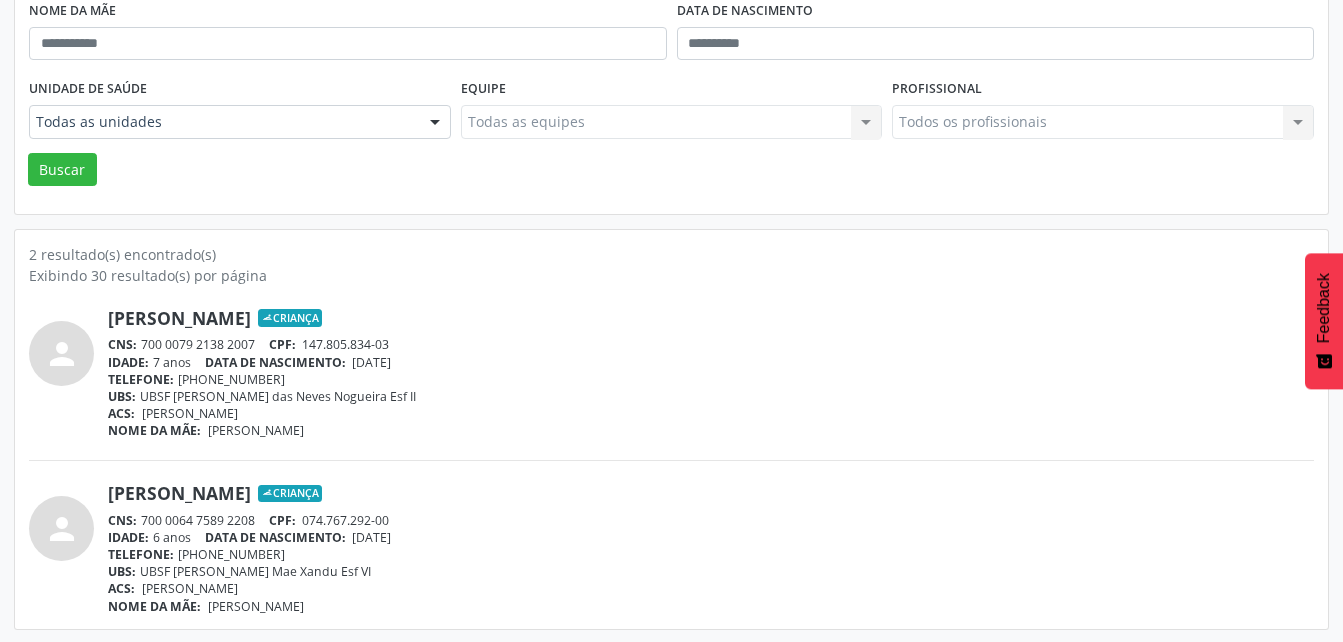 scroll, scrollTop: 350, scrollLeft: 0, axis: vertical 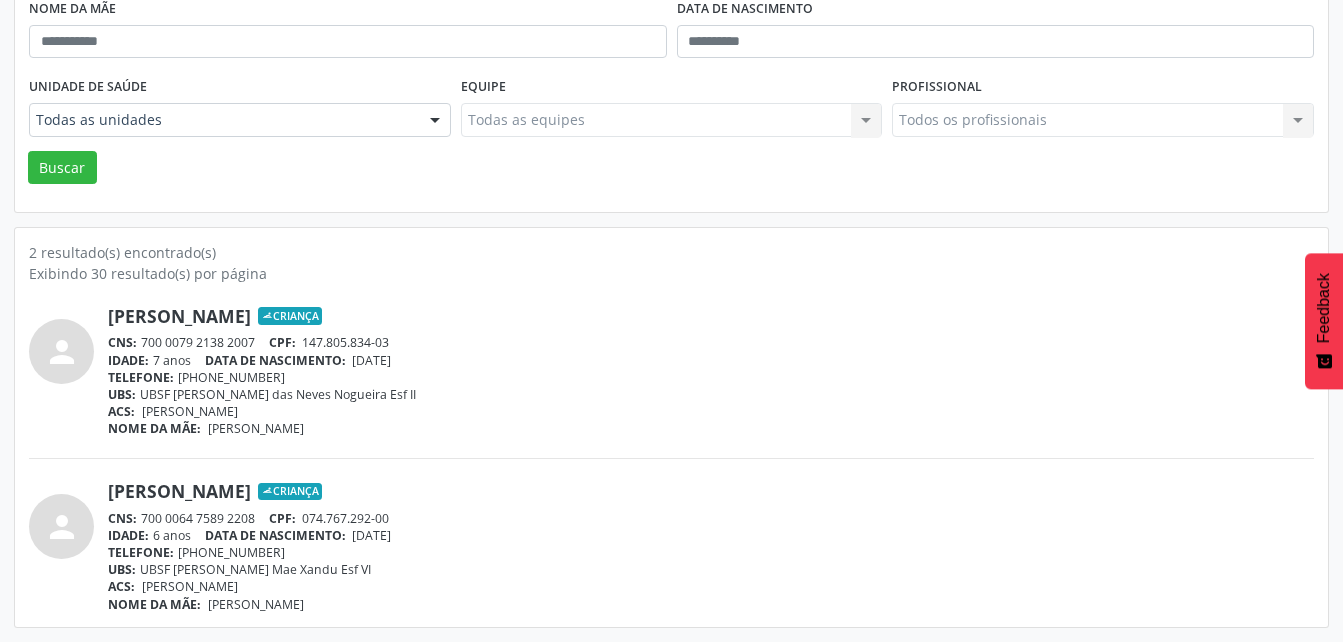 drag, startPoint x: 143, startPoint y: 342, endPoint x: 255, endPoint y: 345, distance: 112.04017 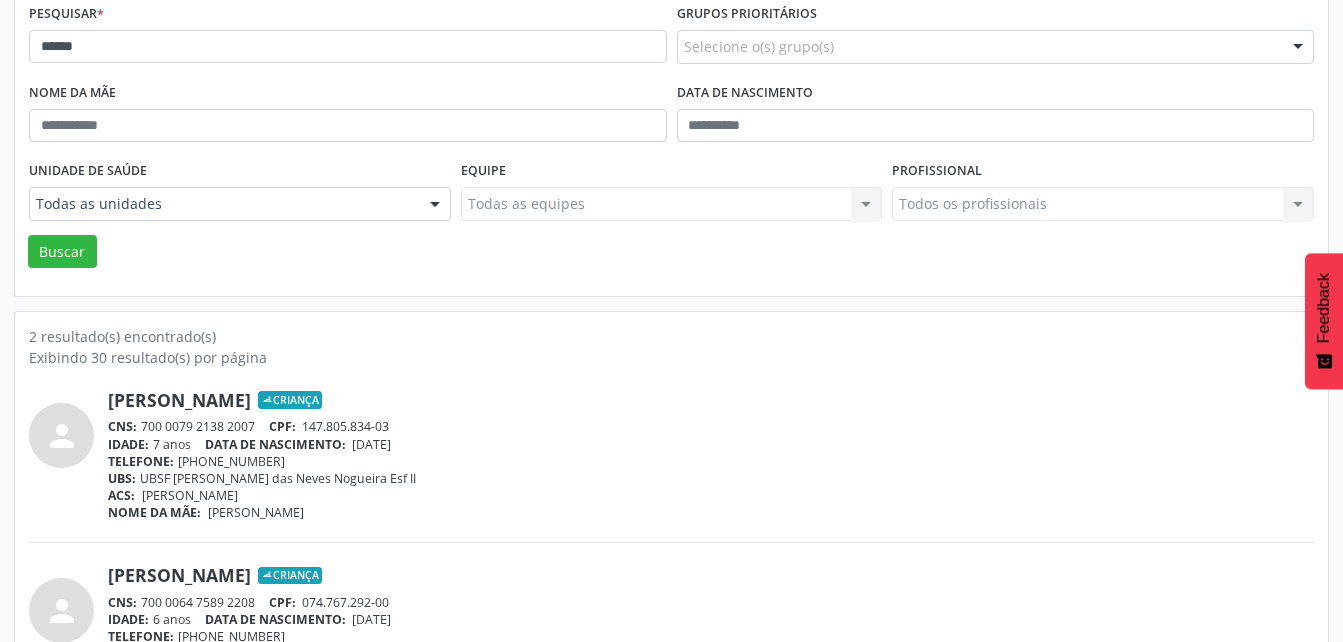 scroll, scrollTop: 150, scrollLeft: 0, axis: vertical 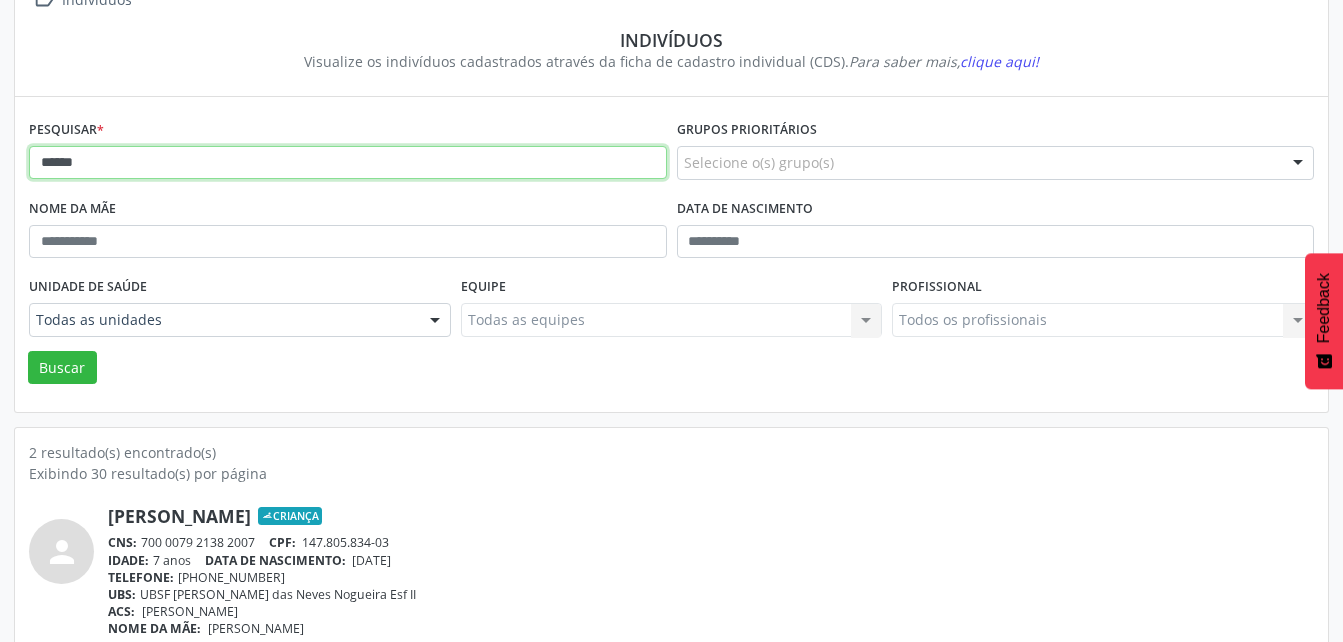drag, startPoint x: 126, startPoint y: 164, endPoint x: -4, endPoint y: 178, distance: 130.75168 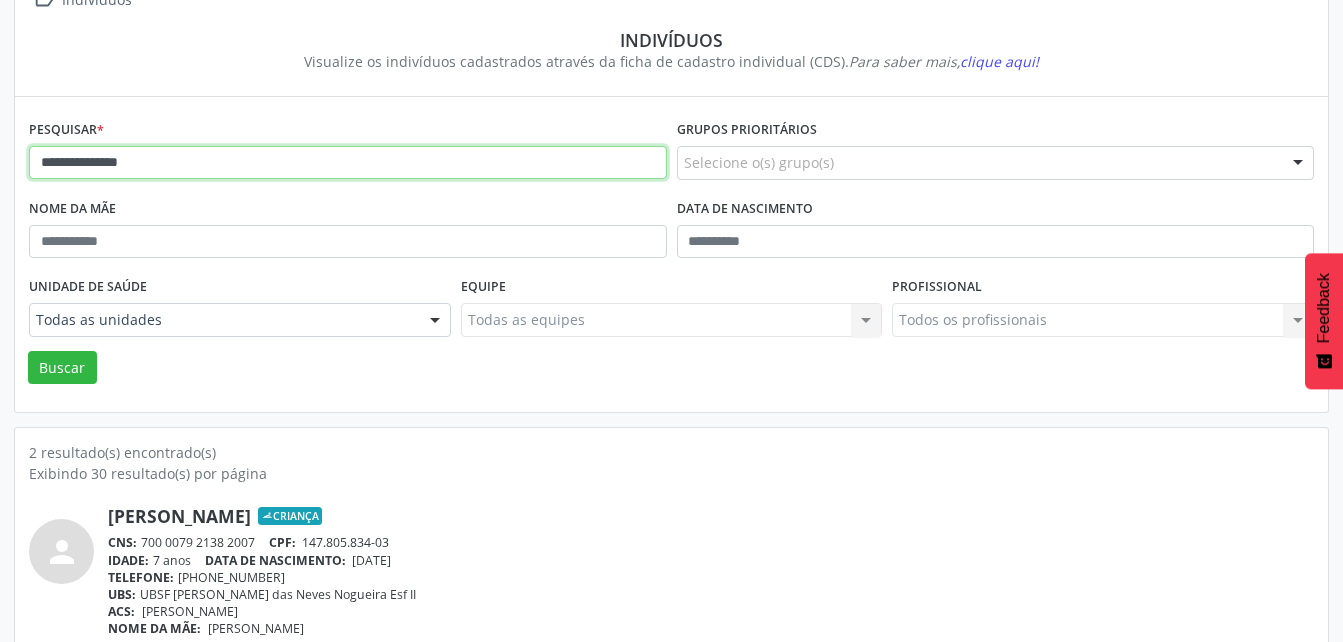 type on "**********" 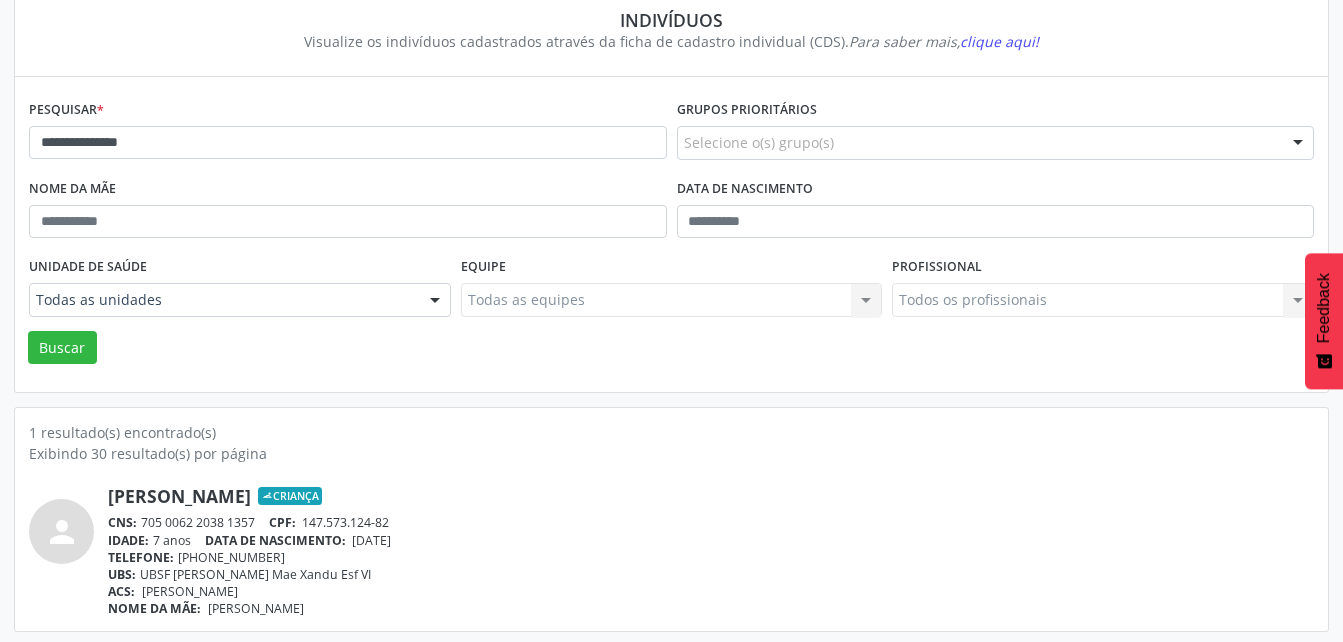 scroll, scrollTop: 174, scrollLeft: 0, axis: vertical 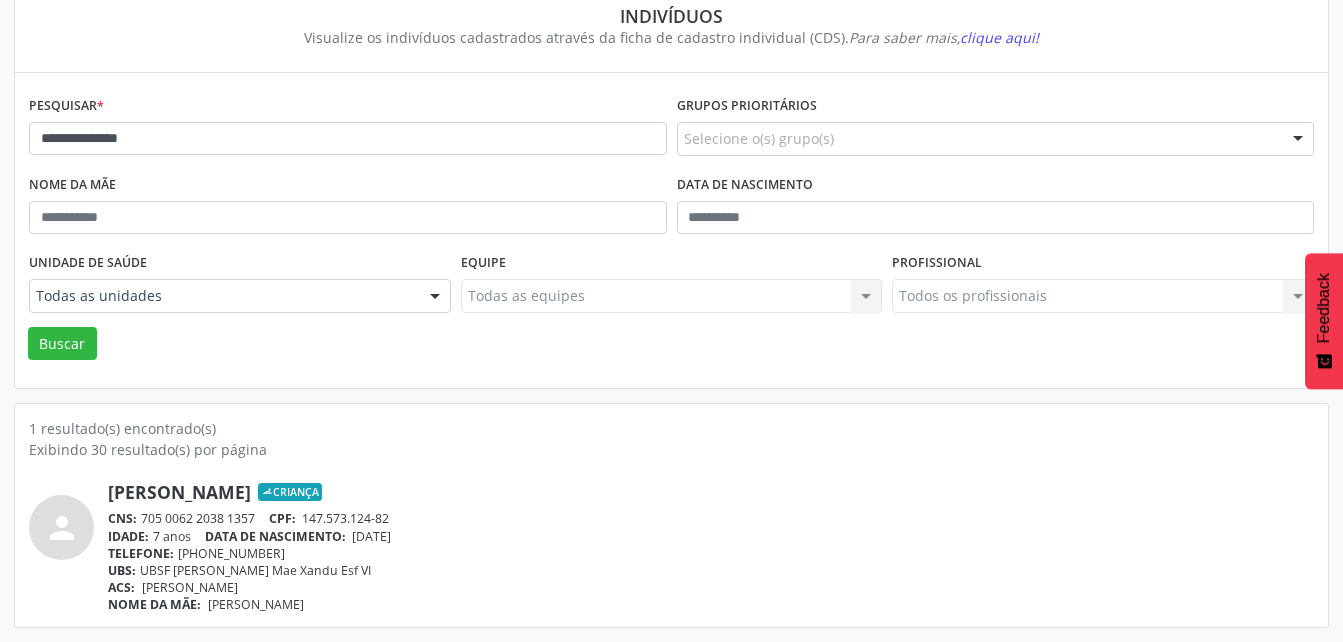 drag, startPoint x: 145, startPoint y: 519, endPoint x: 261, endPoint y: 509, distance: 116.43024 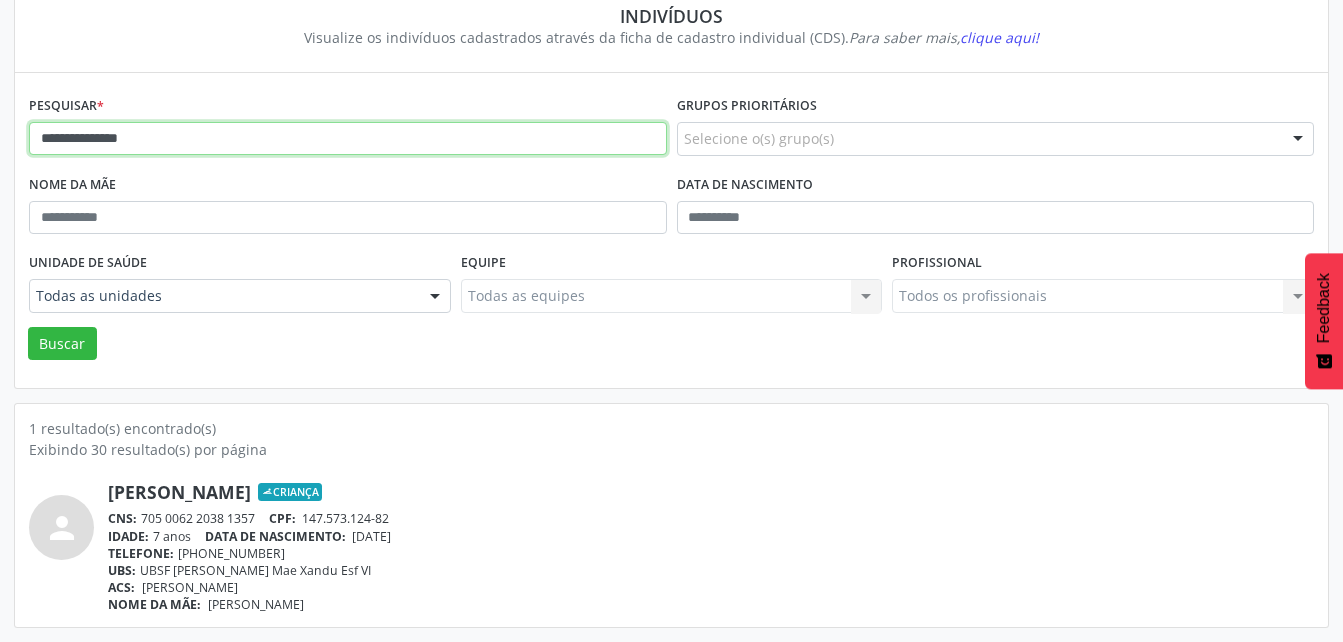 drag, startPoint x: 163, startPoint y: 136, endPoint x: 7, endPoint y: 163, distance: 158.31929 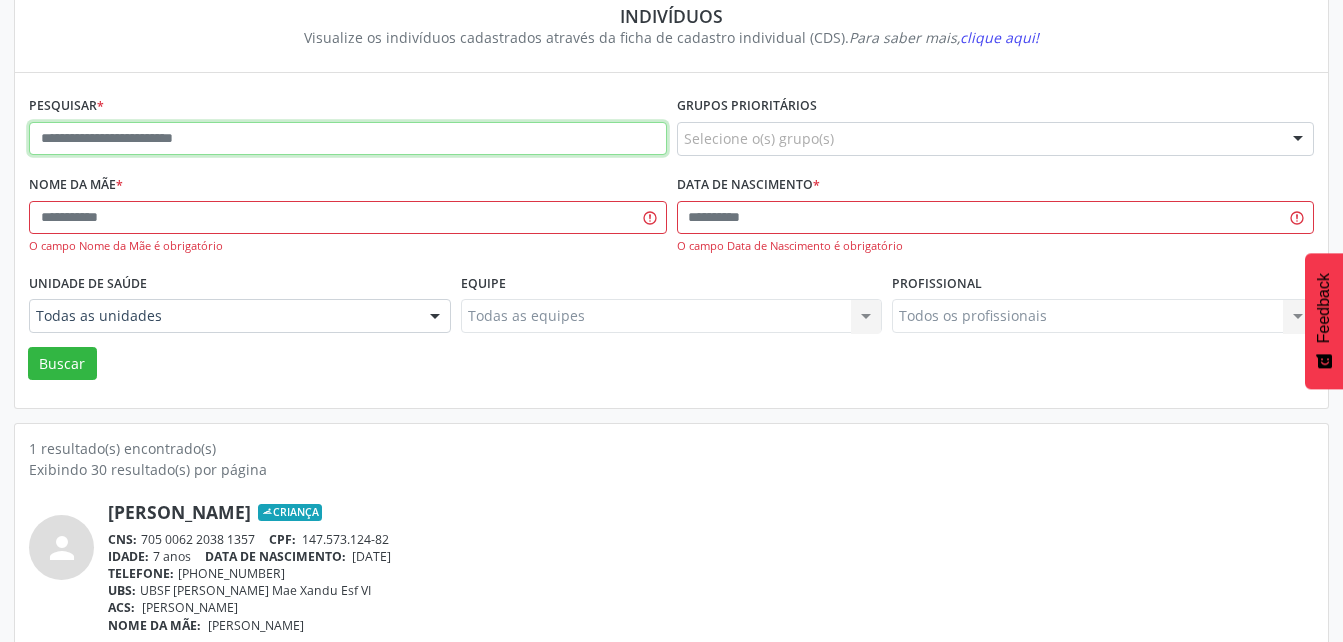 paste on "**********" 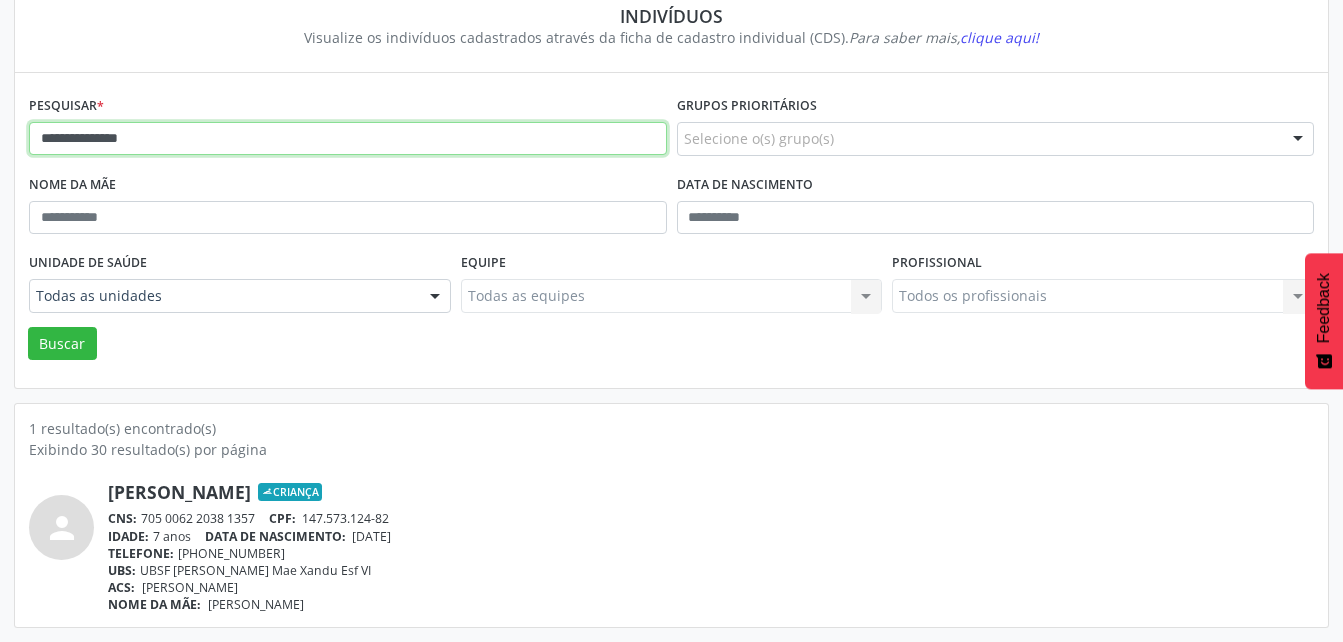 click on "Buscar" at bounding box center (62, 344) 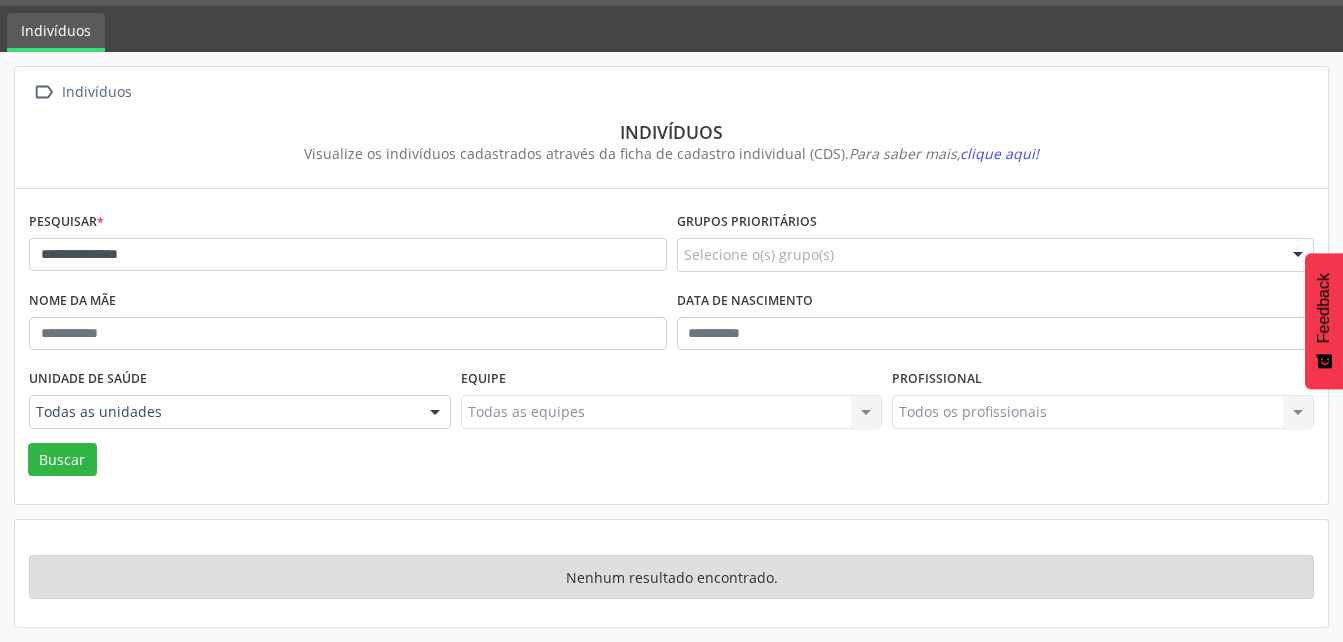 scroll, scrollTop: 58, scrollLeft: 0, axis: vertical 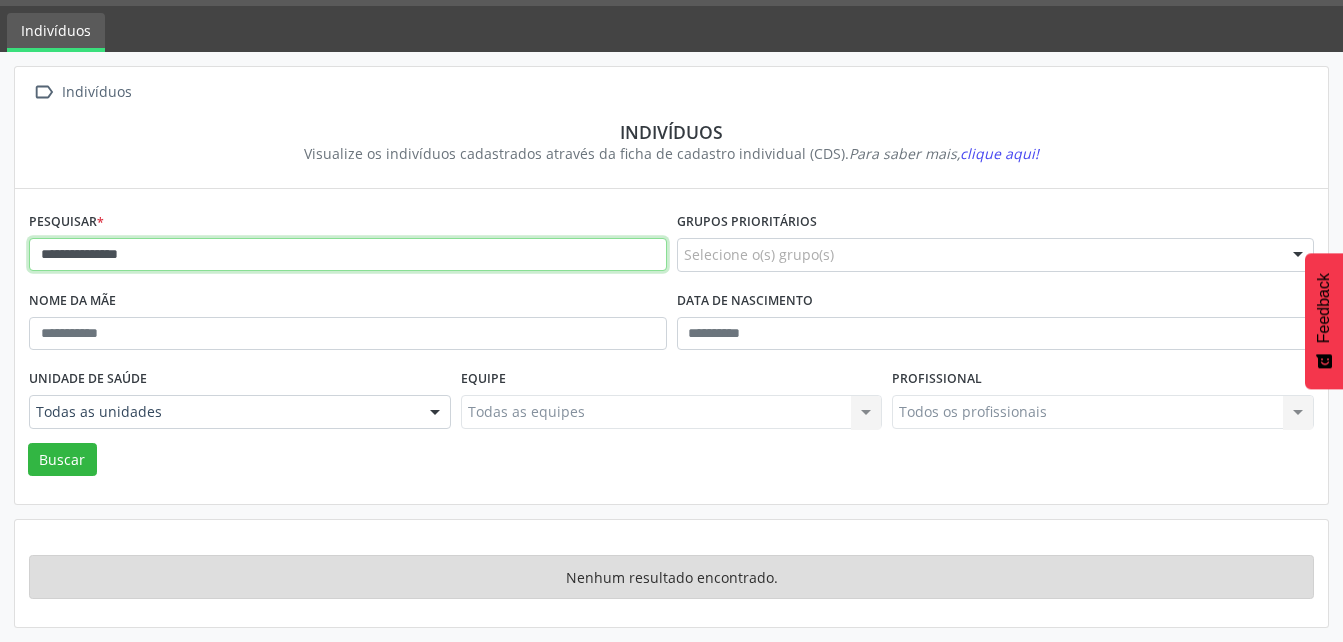 click on "**********" at bounding box center [348, 255] 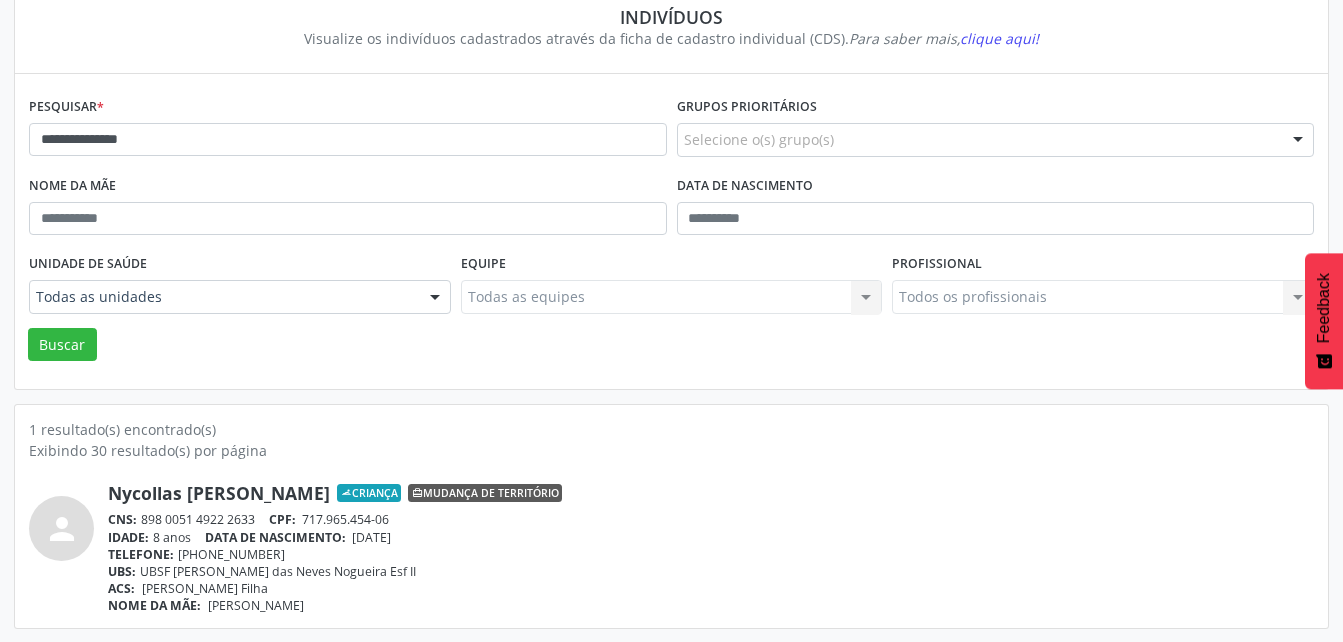 scroll, scrollTop: 174, scrollLeft: 0, axis: vertical 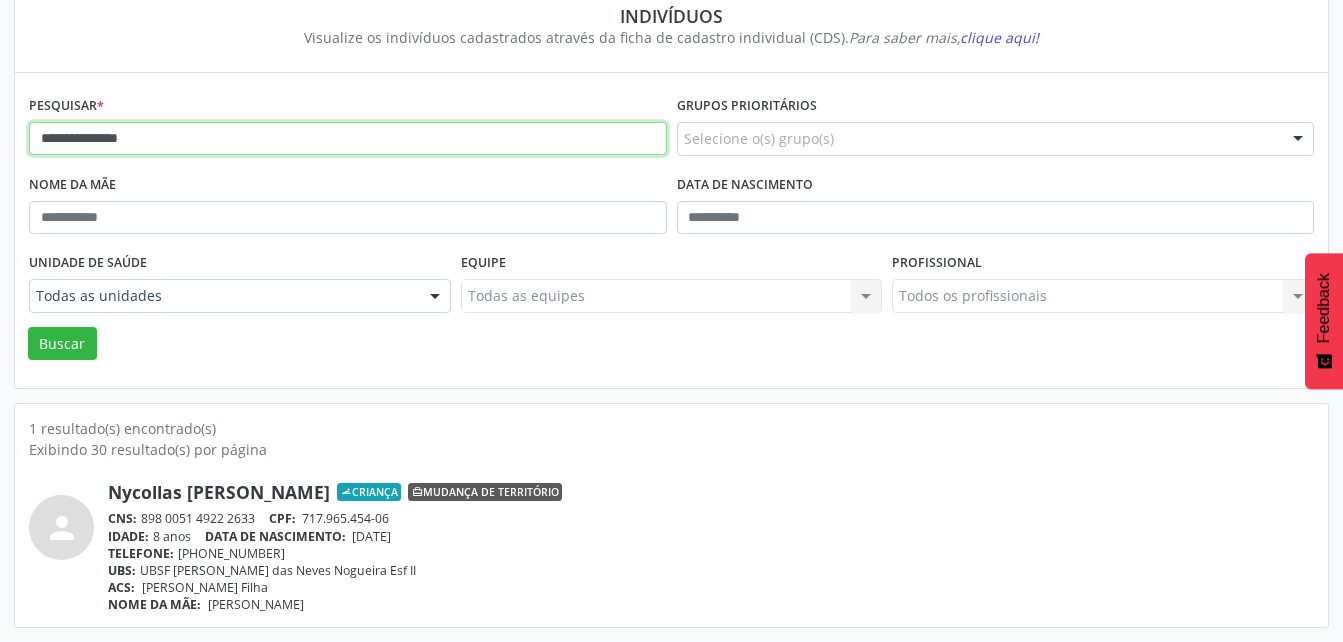 drag, startPoint x: 203, startPoint y: 136, endPoint x: 18, endPoint y: 164, distance: 187.10692 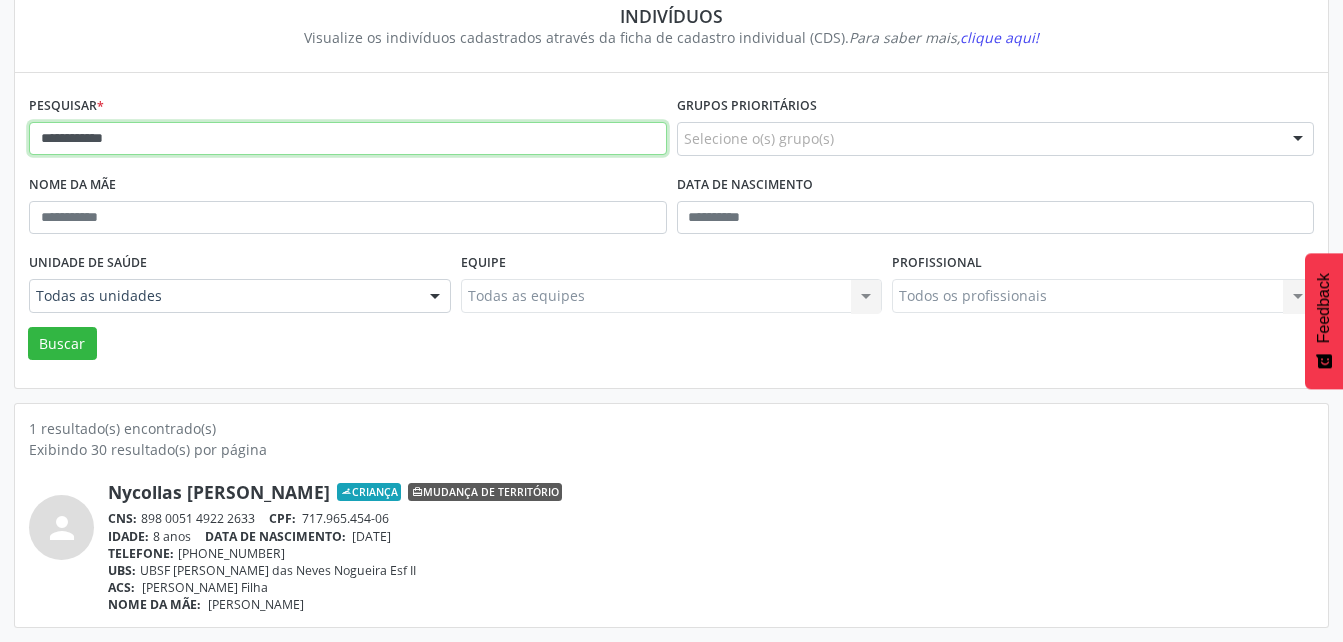 click on "Buscar" at bounding box center (62, 344) 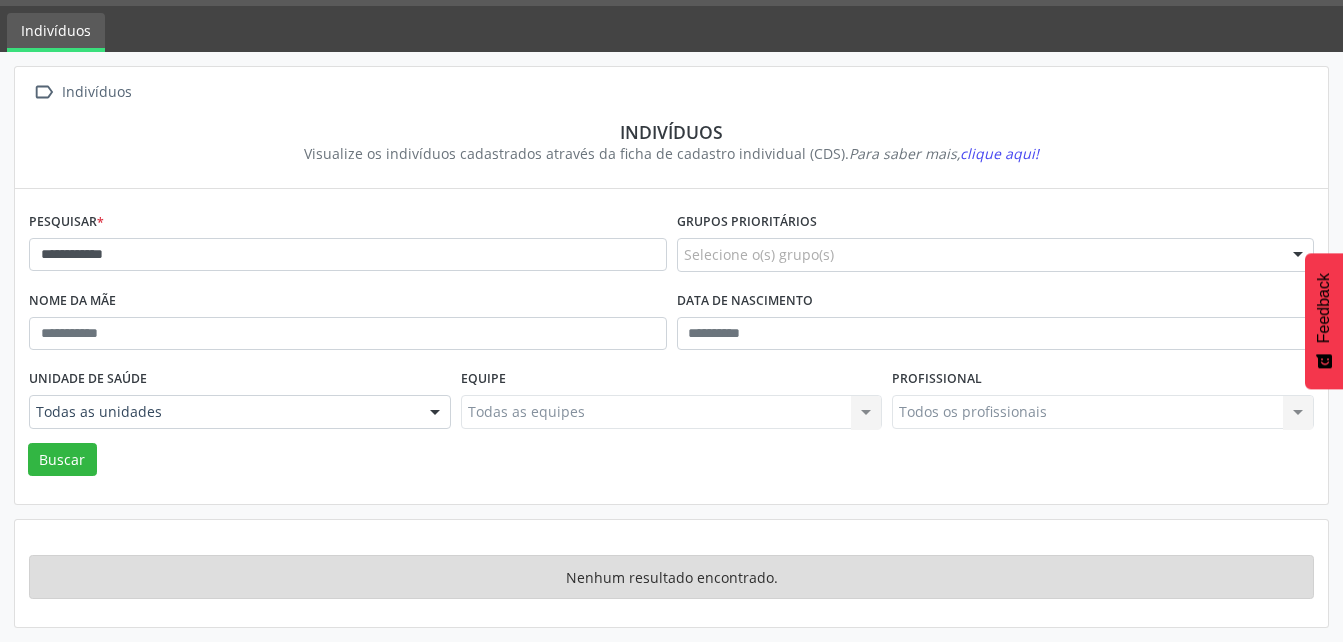 scroll, scrollTop: 58, scrollLeft: 0, axis: vertical 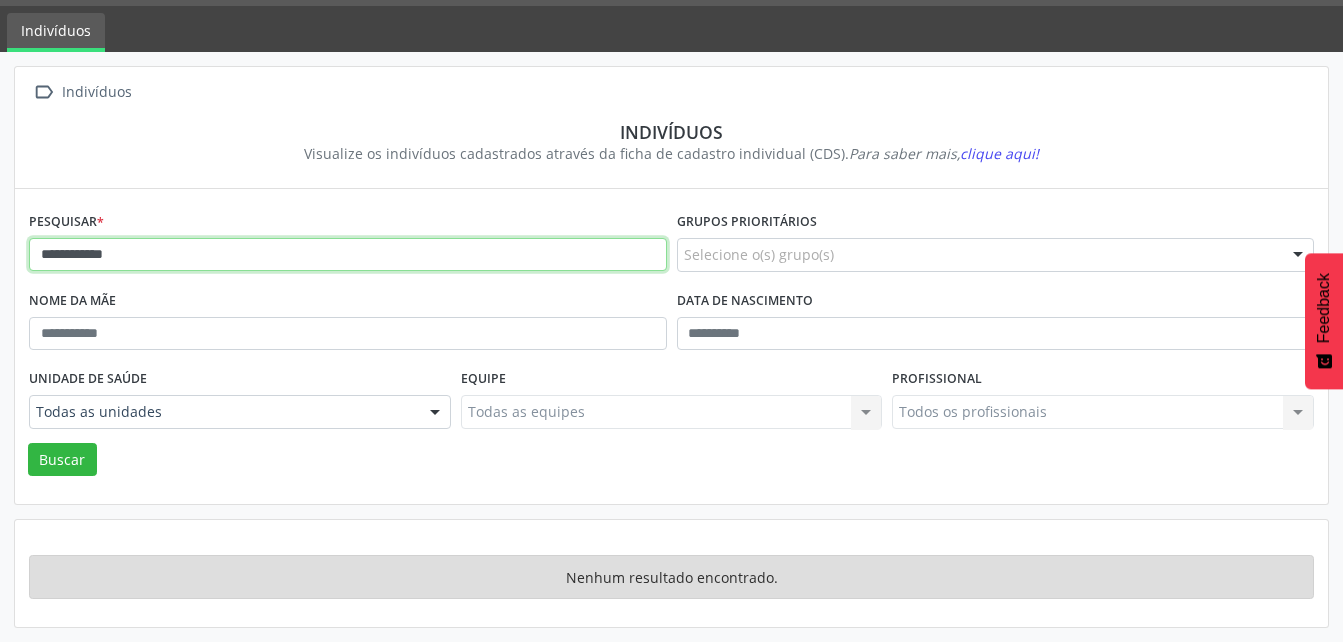 click on "**********" at bounding box center [348, 255] 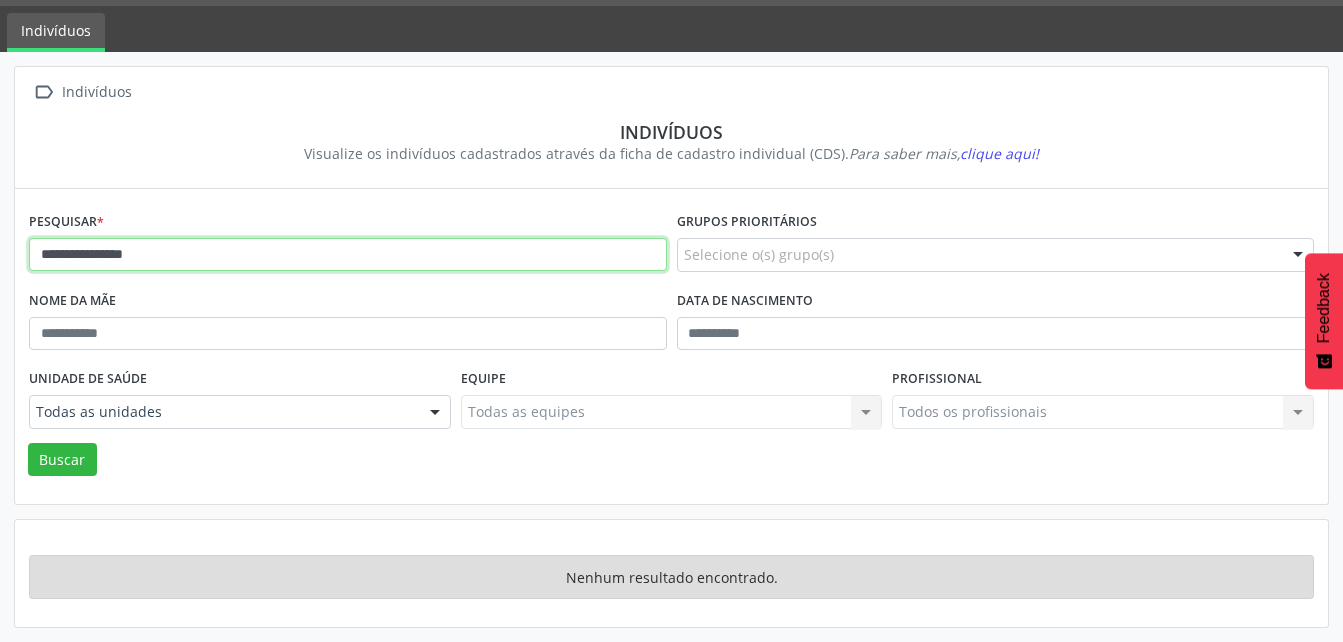 click on "Buscar" at bounding box center (62, 460) 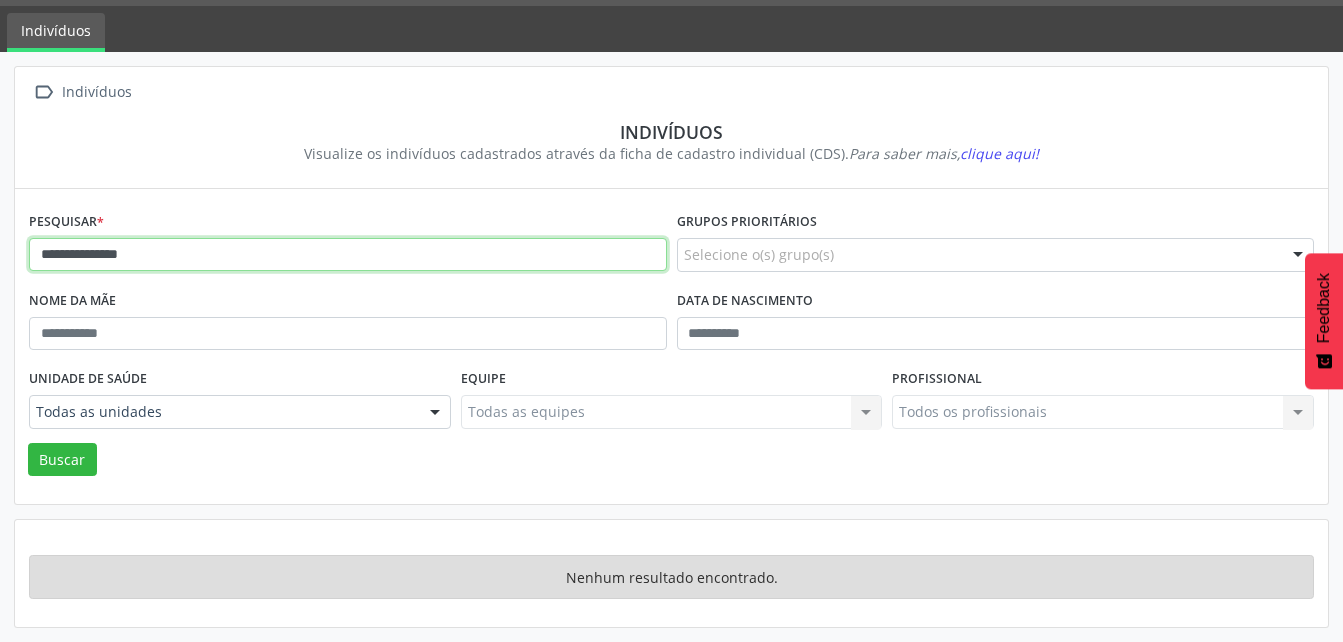 click on "Buscar" at bounding box center (62, 460) 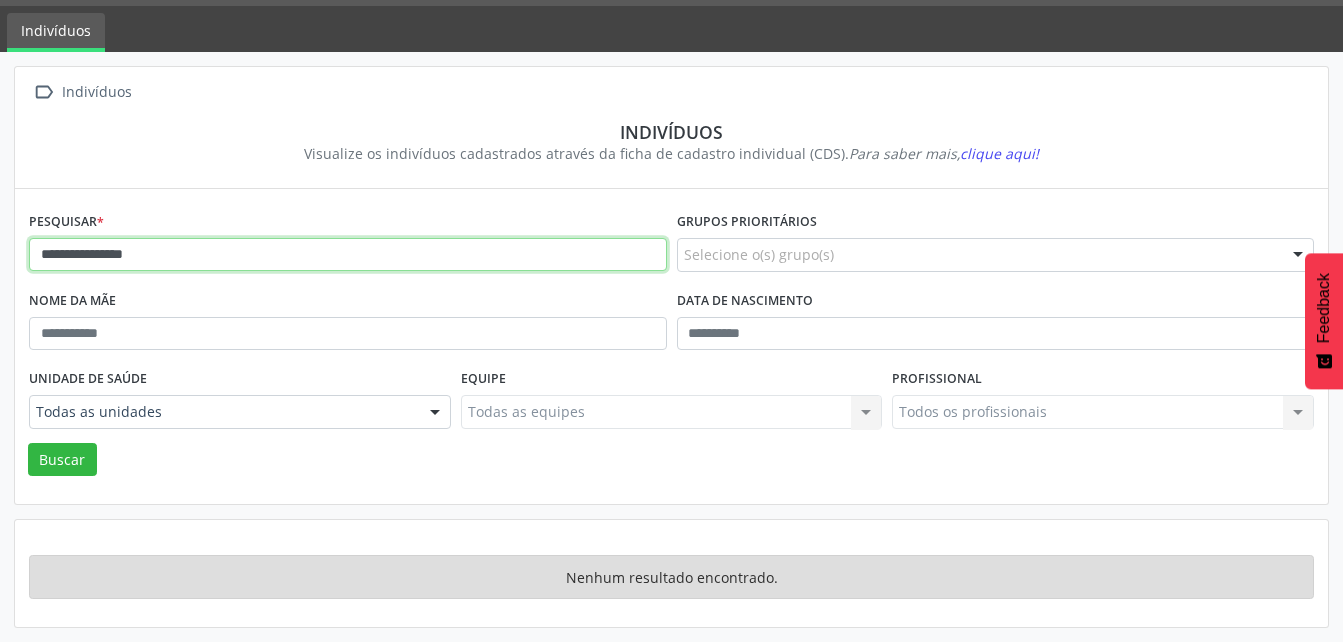 click on "Buscar" at bounding box center [62, 460] 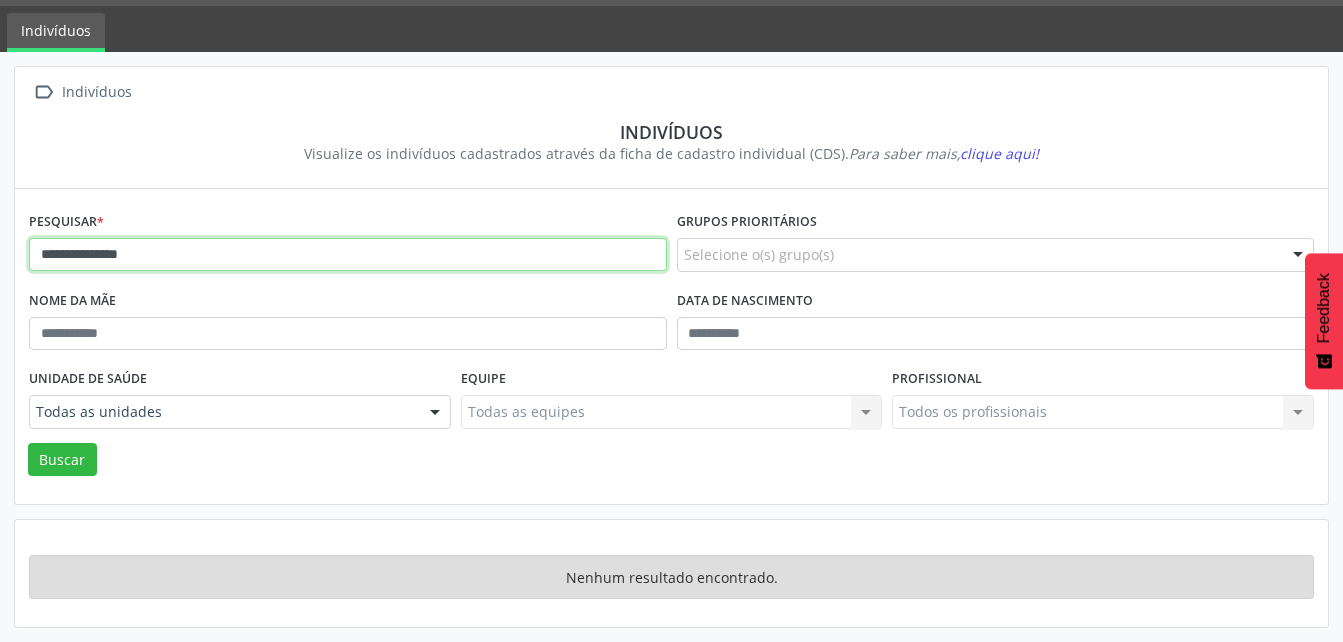 type on "**********" 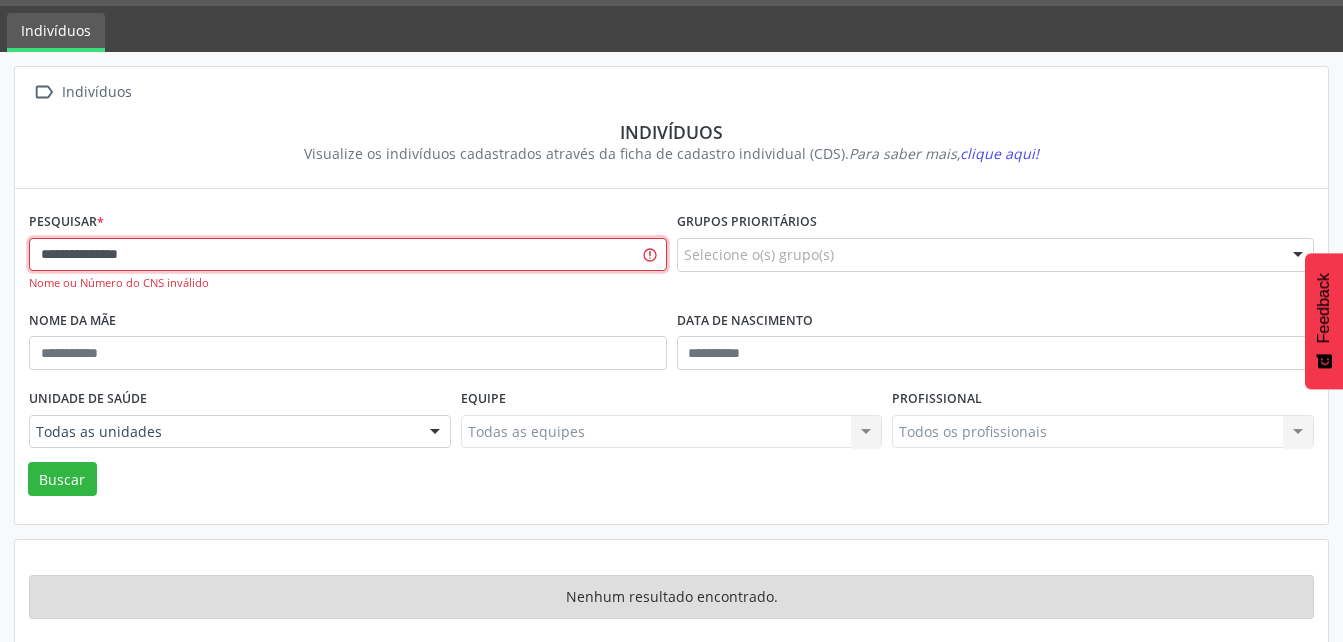 drag, startPoint x: 181, startPoint y: 253, endPoint x: 0, endPoint y: 253, distance: 181 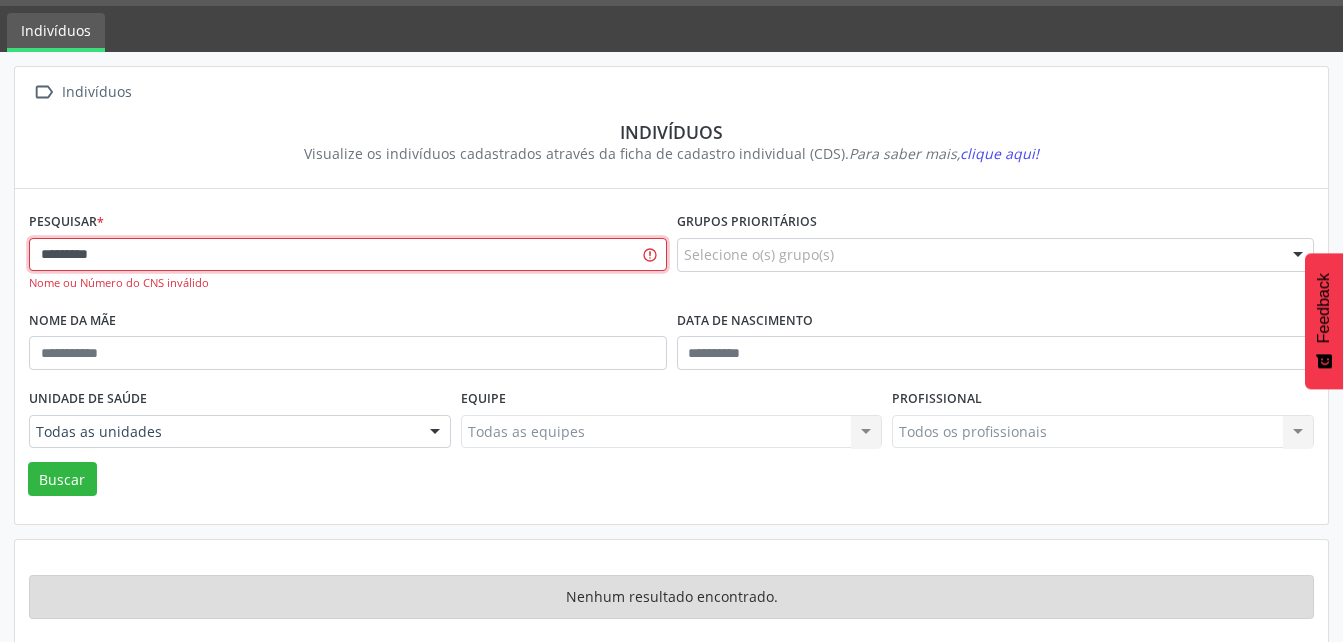 click on "Buscar" at bounding box center (62, 479) 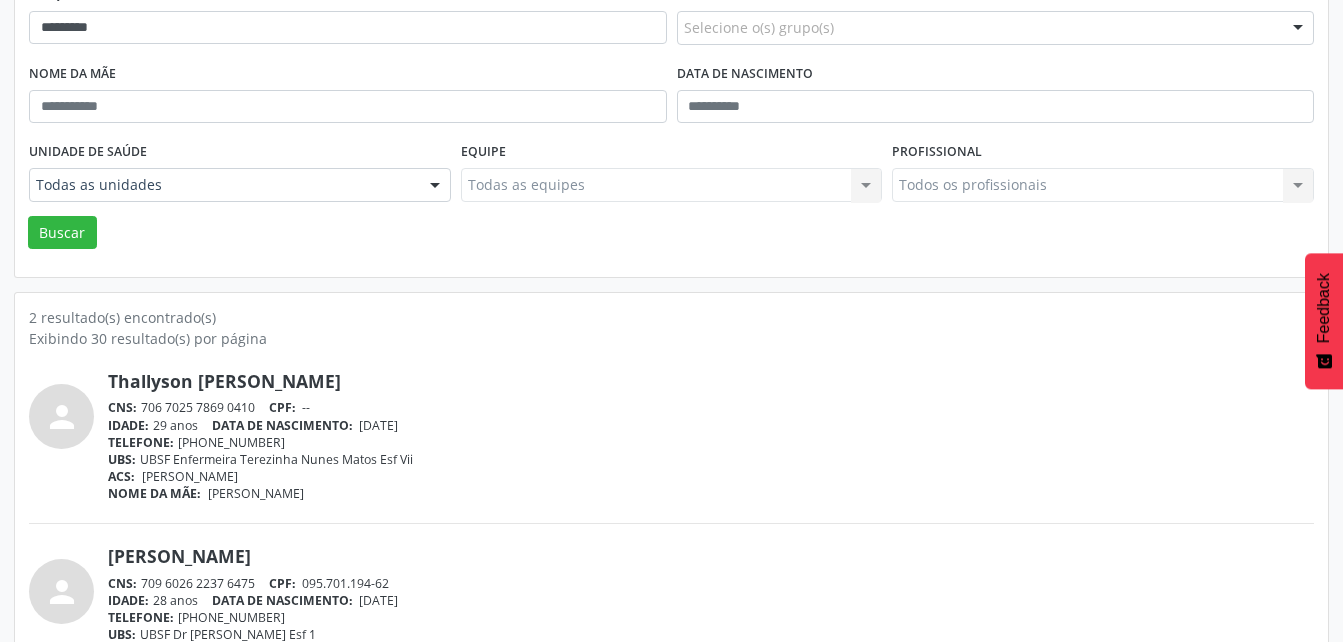 scroll, scrollTop: 250, scrollLeft: 0, axis: vertical 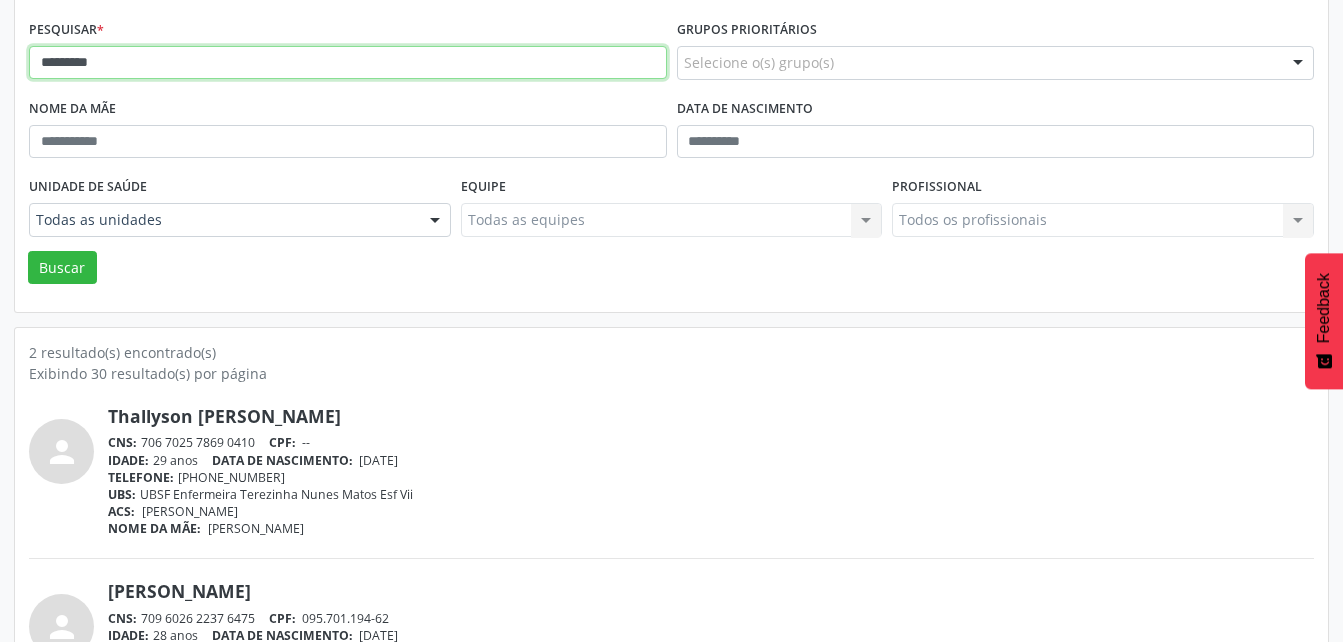 click on "*********" at bounding box center [348, 63] 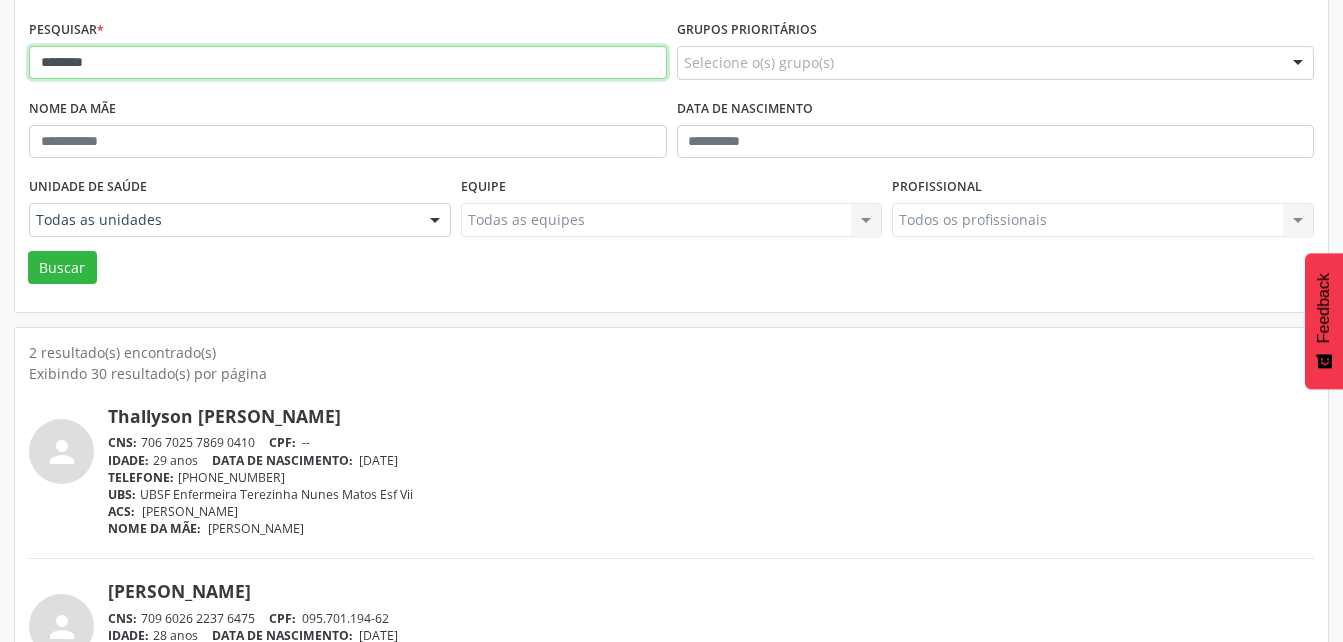 click on "Buscar" at bounding box center [62, 268] 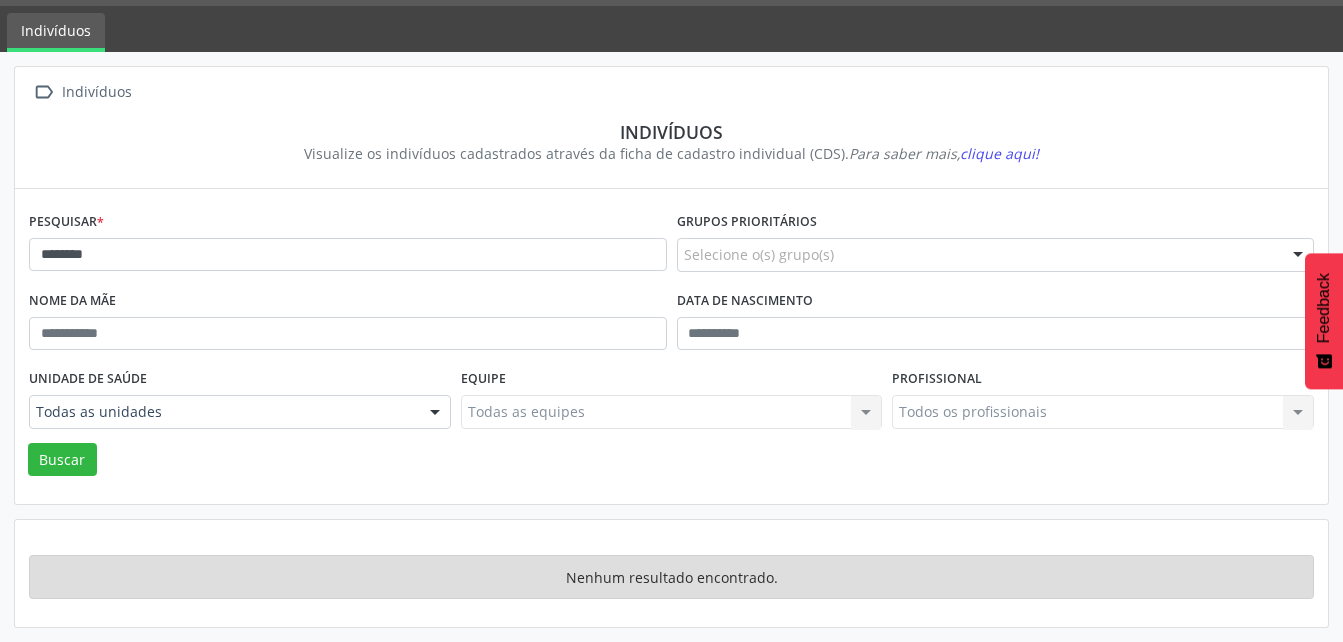 scroll, scrollTop: 58, scrollLeft: 0, axis: vertical 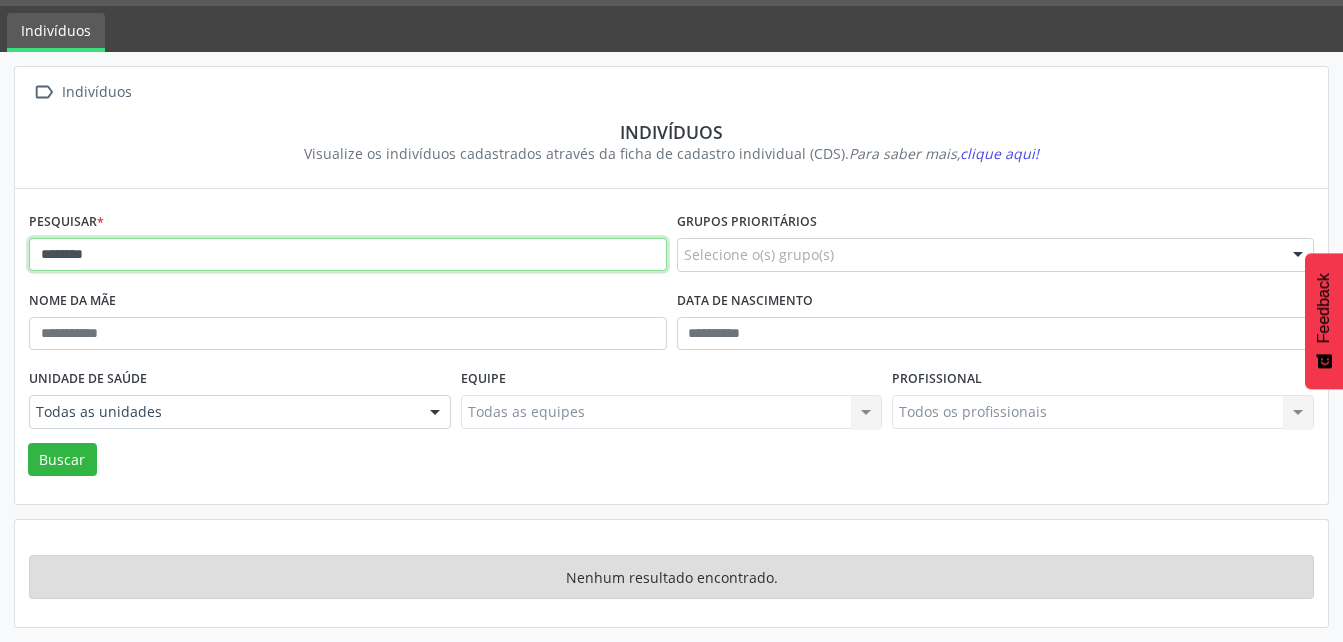 click on "********" at bounding box center [348, 255] 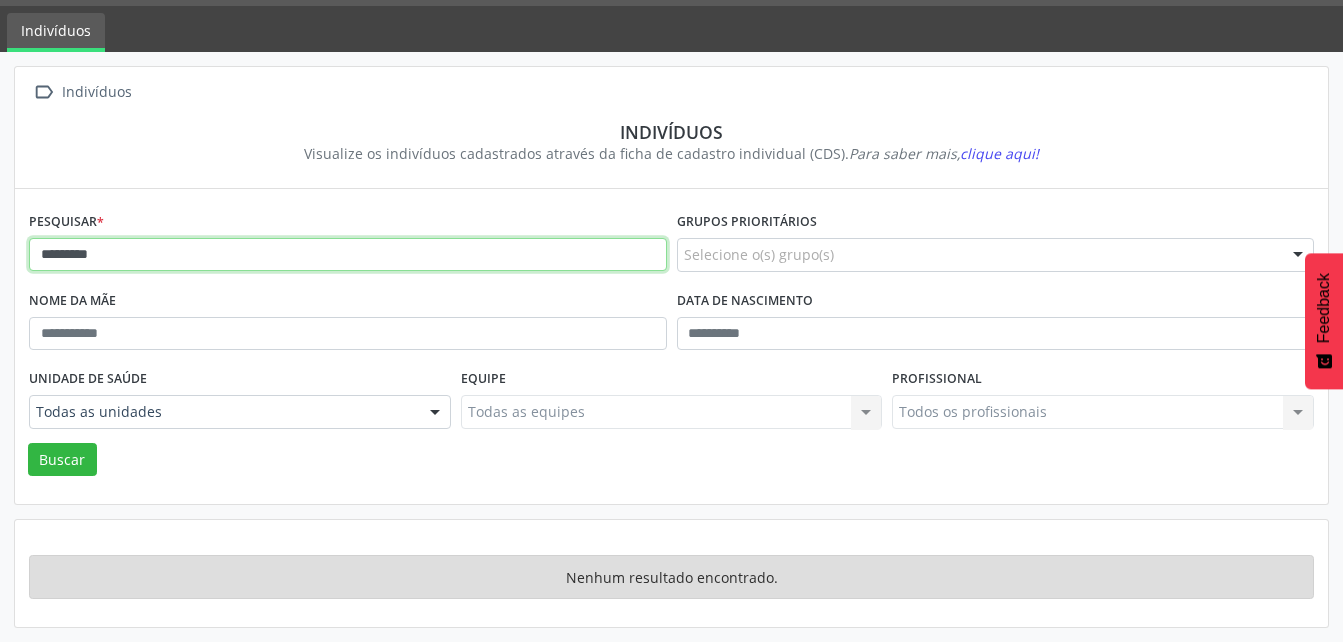 click on "*********" at bounding box center (348, 255) 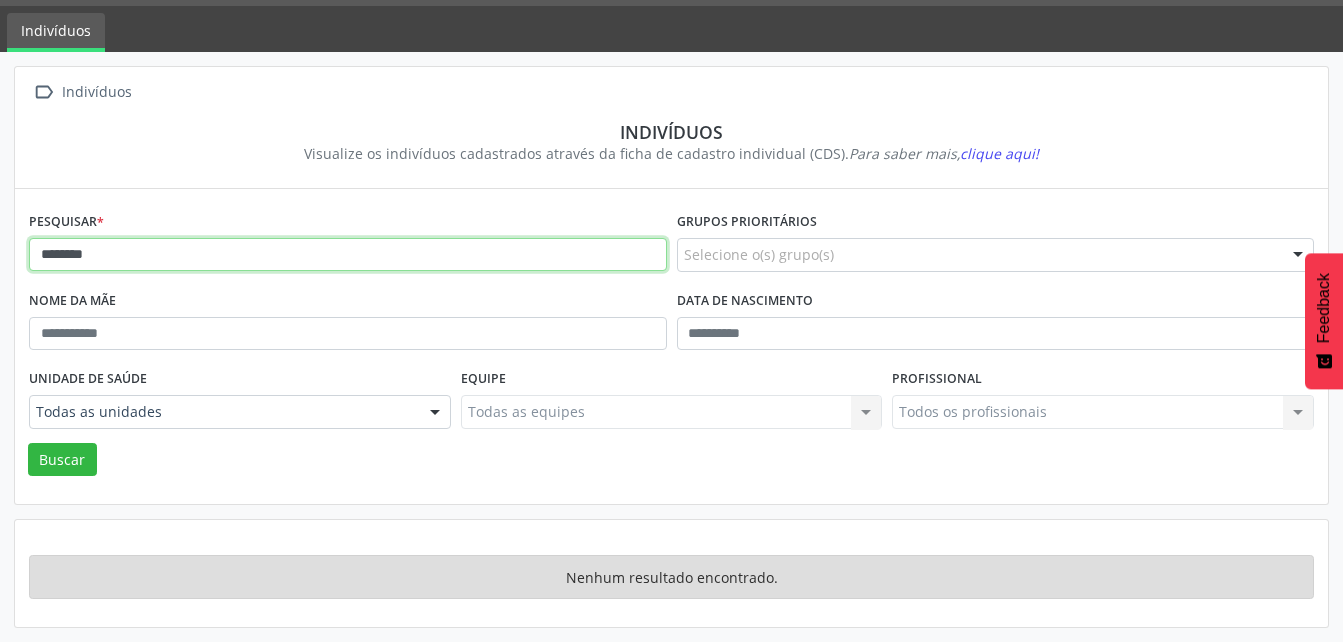 click on "Buscar" at bounding box center (62, 460) 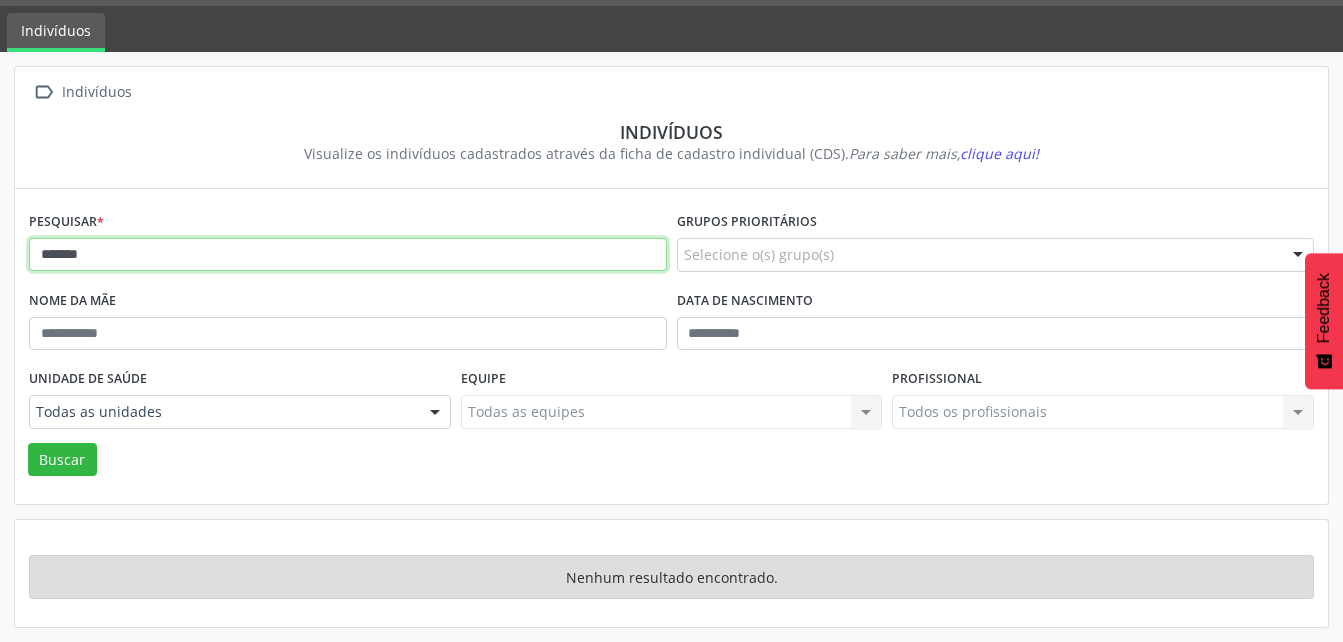 click on "Buscar" at bounding box center [62, 460] 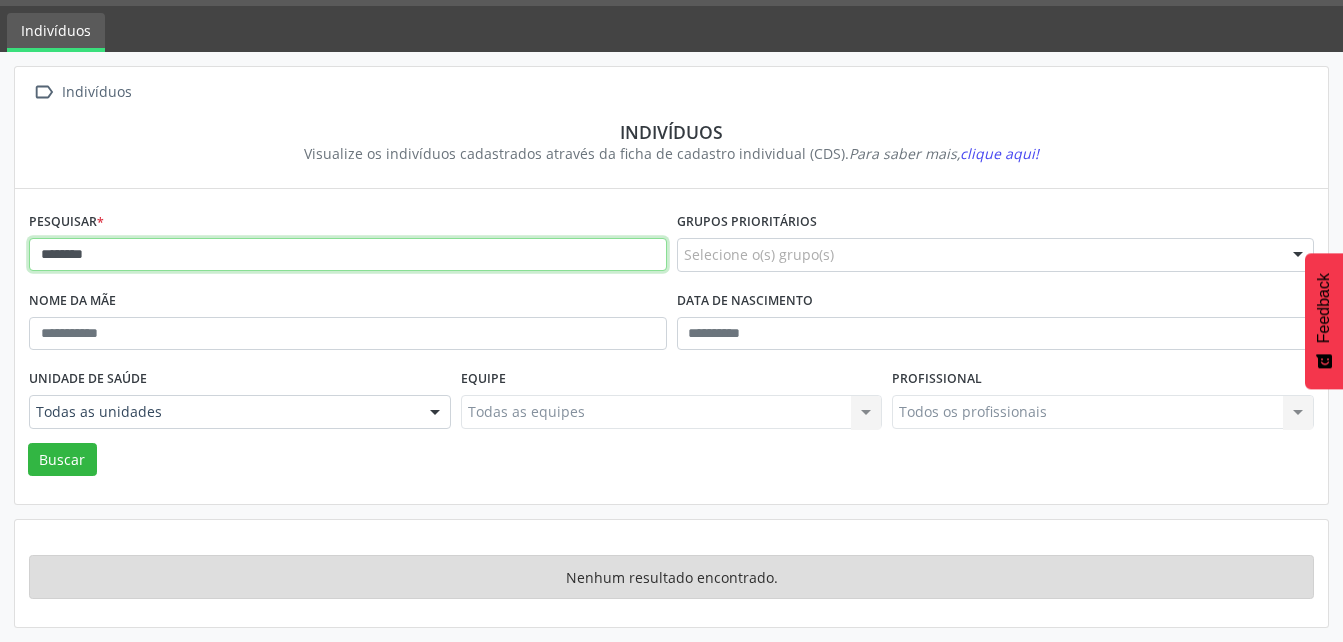 click on "Buscar" at bounding box center [62, 460] 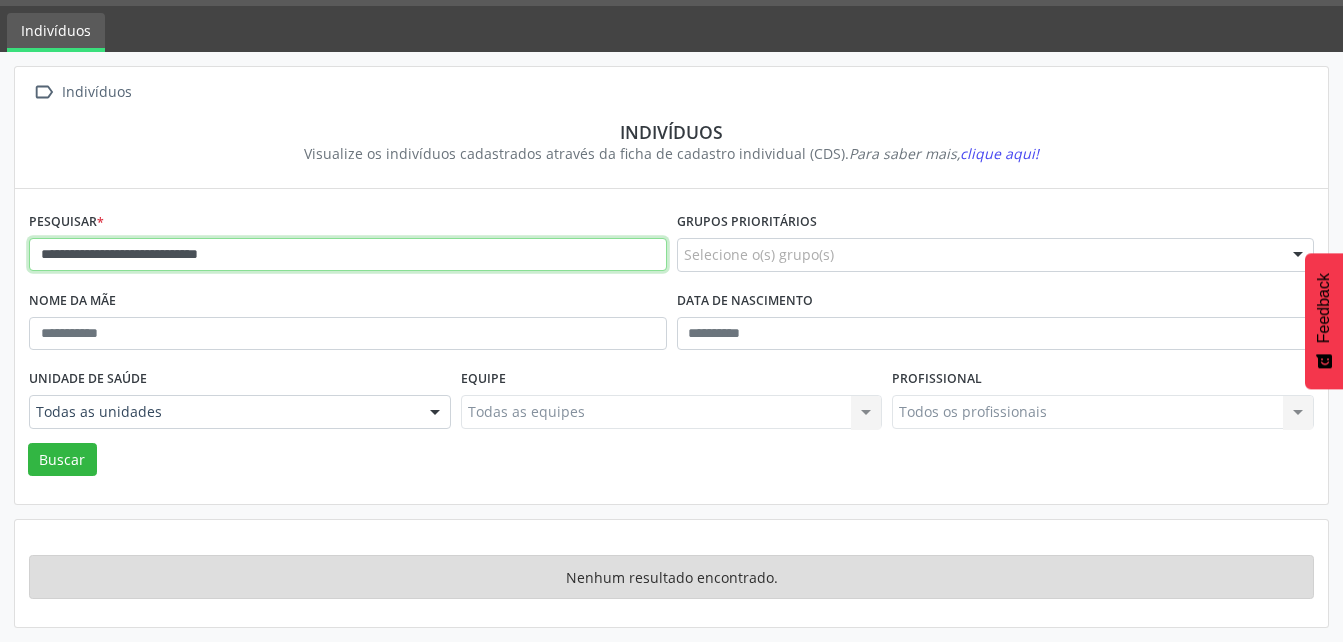 click on "Buscar" at bounding box center (62, 460) 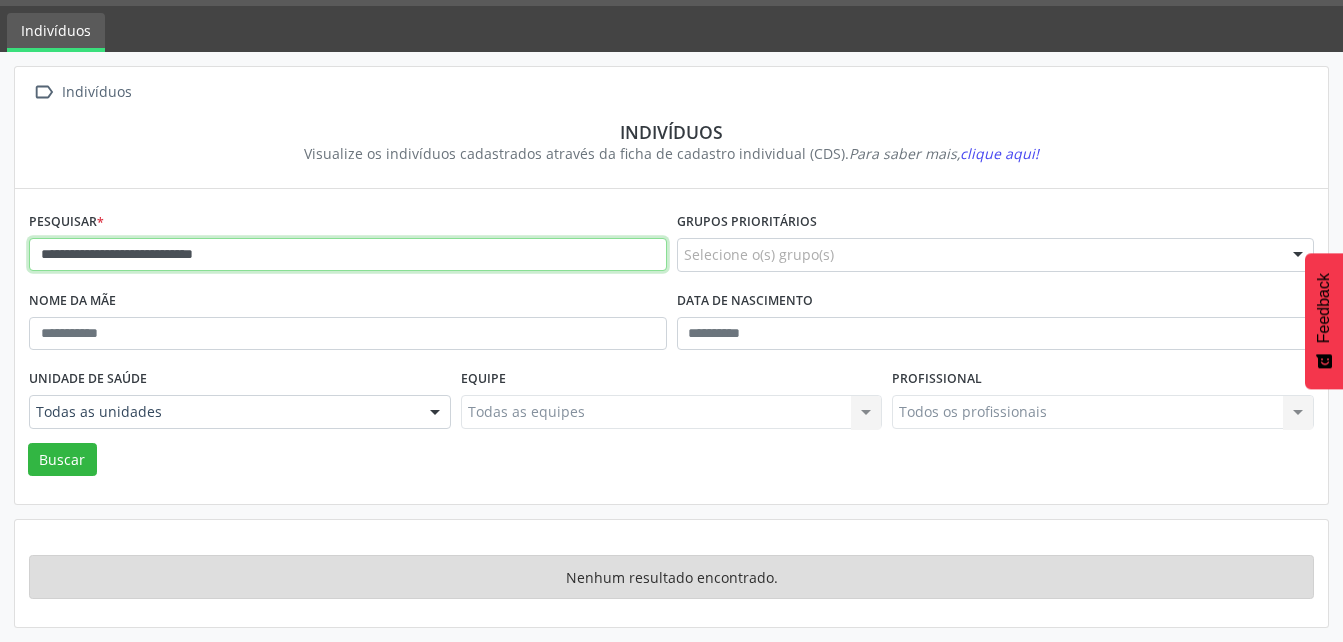 click on "Buscar" at bounding box center [62, 460] 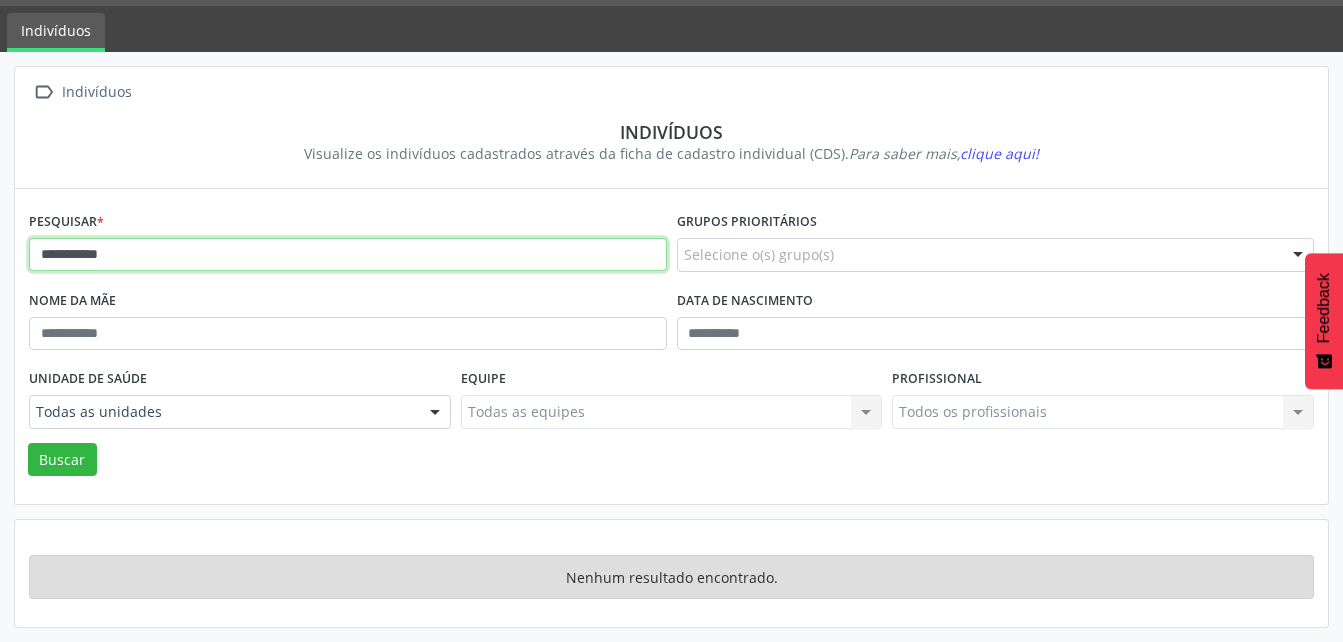 click on "Buscar" at bounding box center (62, 460) 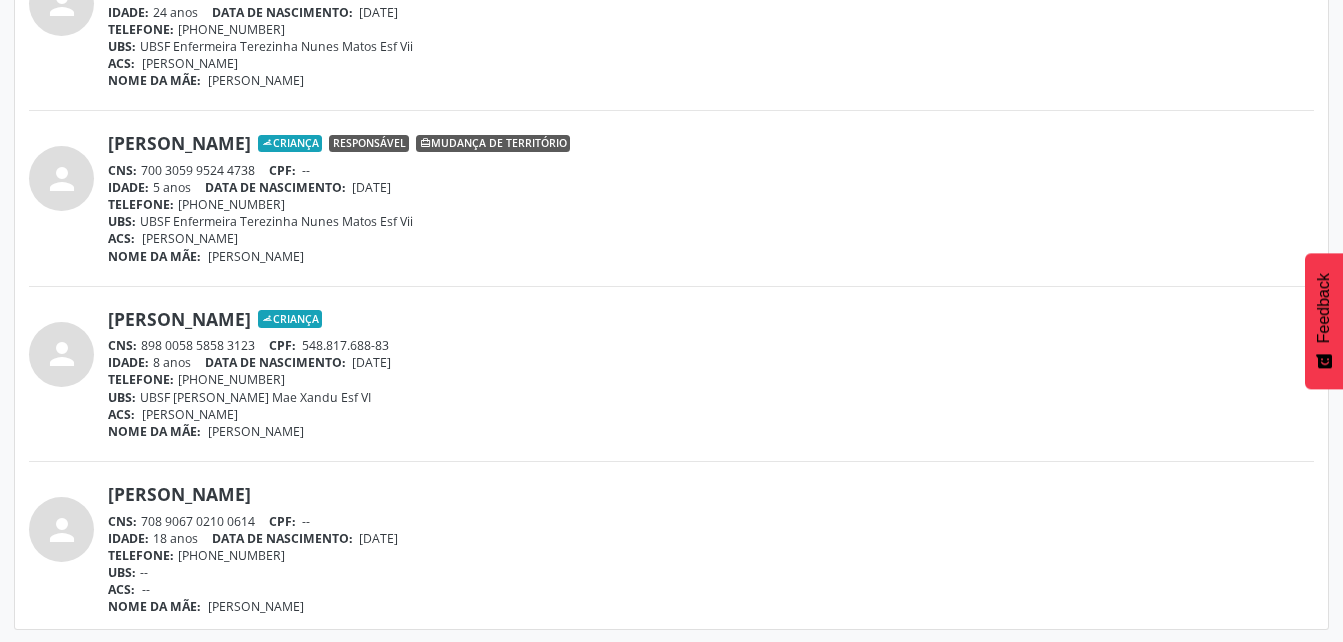 scroll, scrollTop: 1226, scrollLeft: 0, axis: vertical 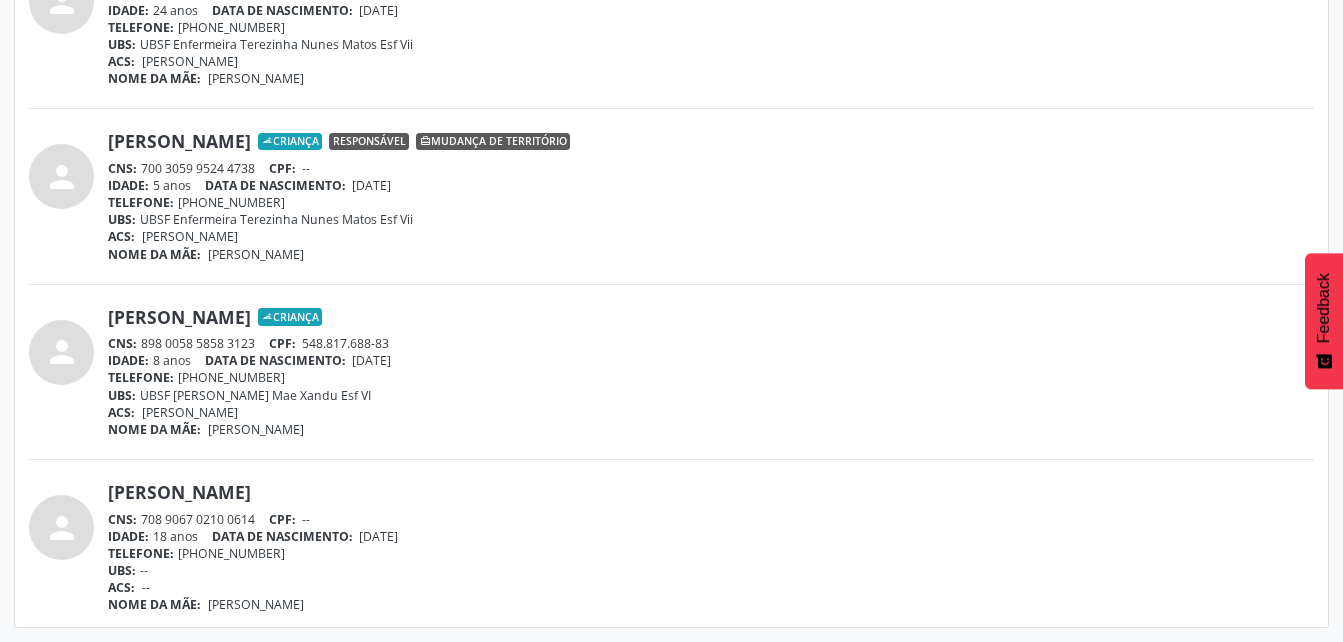 drag, startPoint x: 143, startPoint y: 343, endPoint x: 257, endPoint y: 345, distance: 114.01754 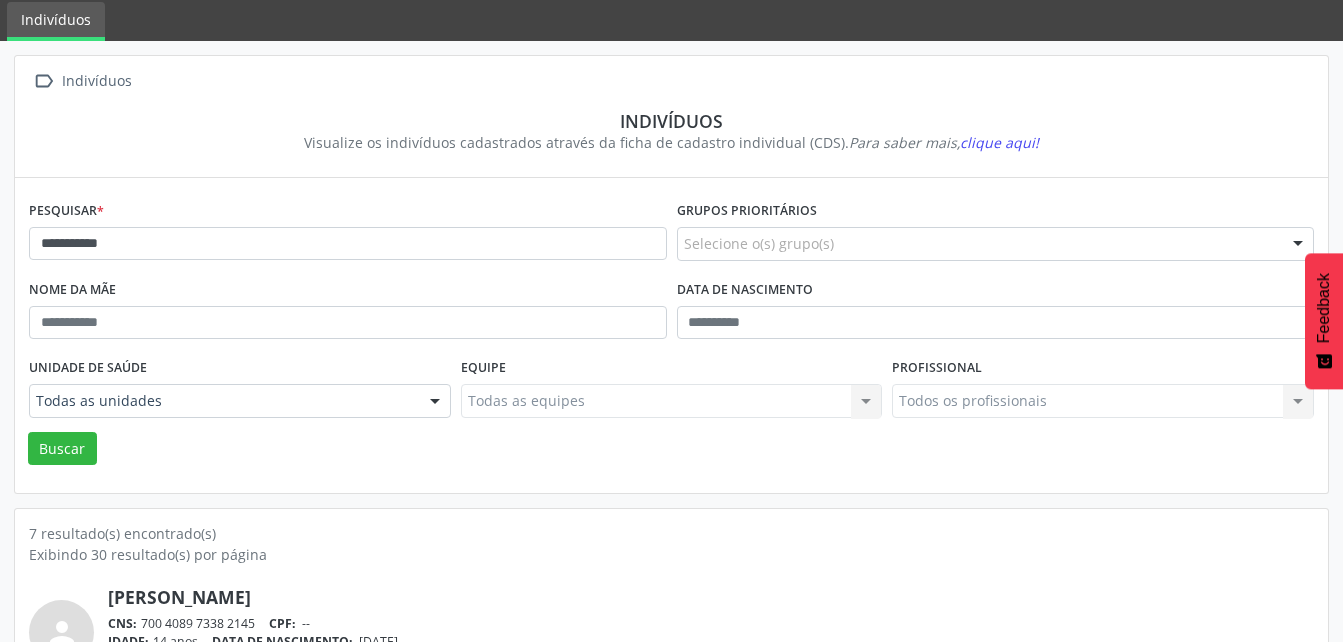 scroll, scrollTop: 26, scrollLeft: 0, axis: vertical 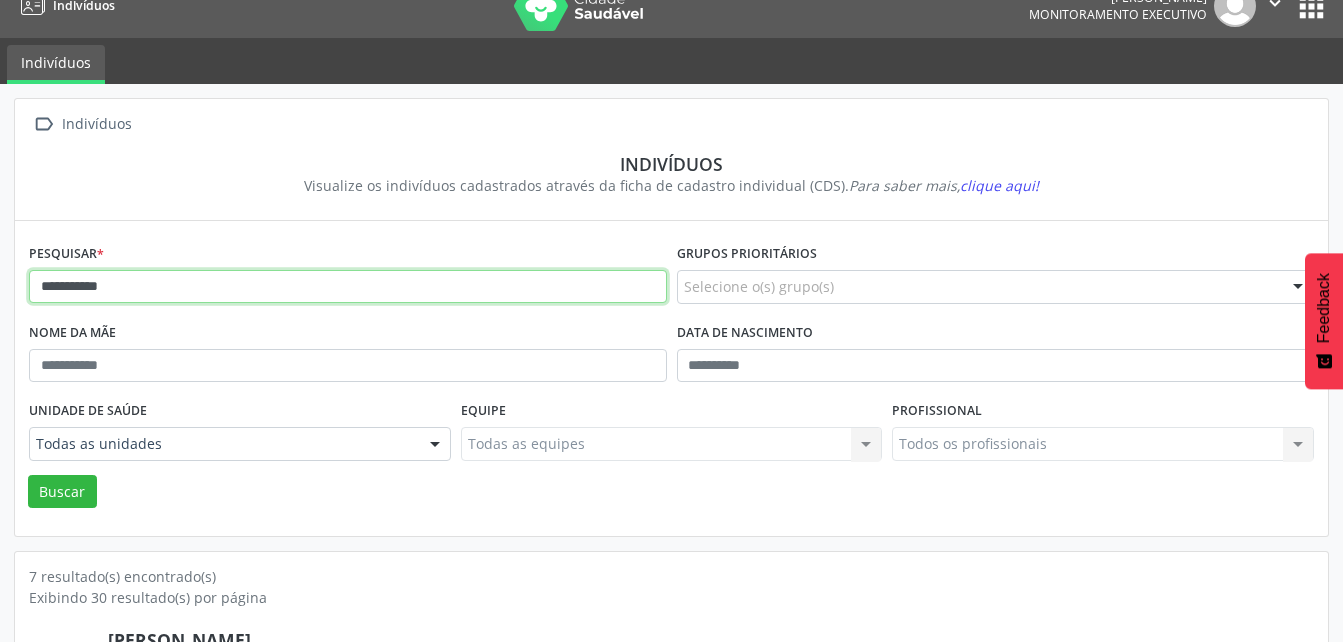 drag, startPoint x: 135, startPoint y: 287, endPoint x: -4, endPoint y: 299, distance: 139.51703 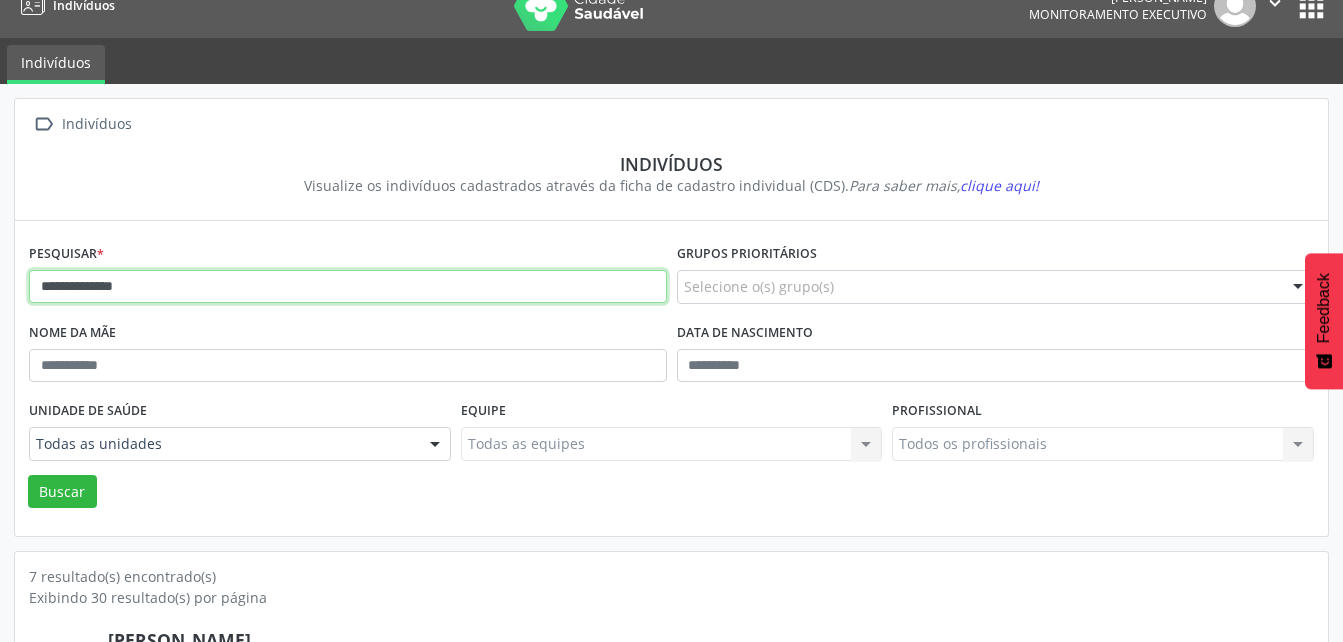 type on "**********" 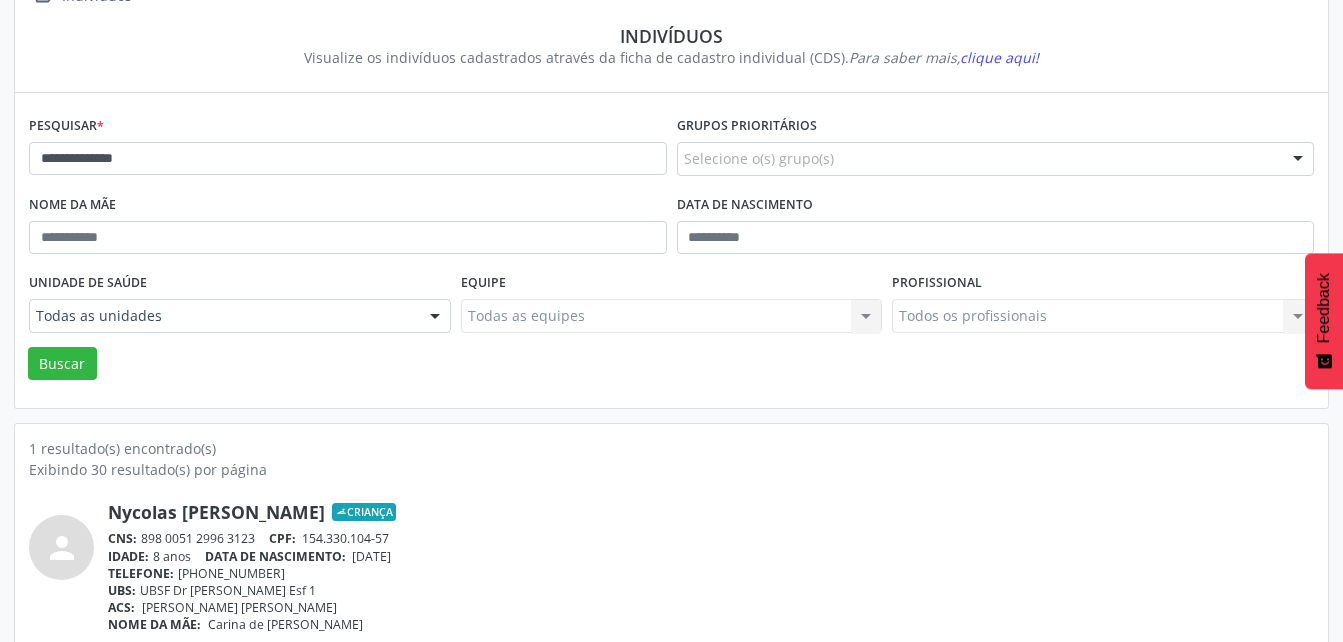 scroll, scrollTop: 174, scrollLeft: 0, axis: vertical 